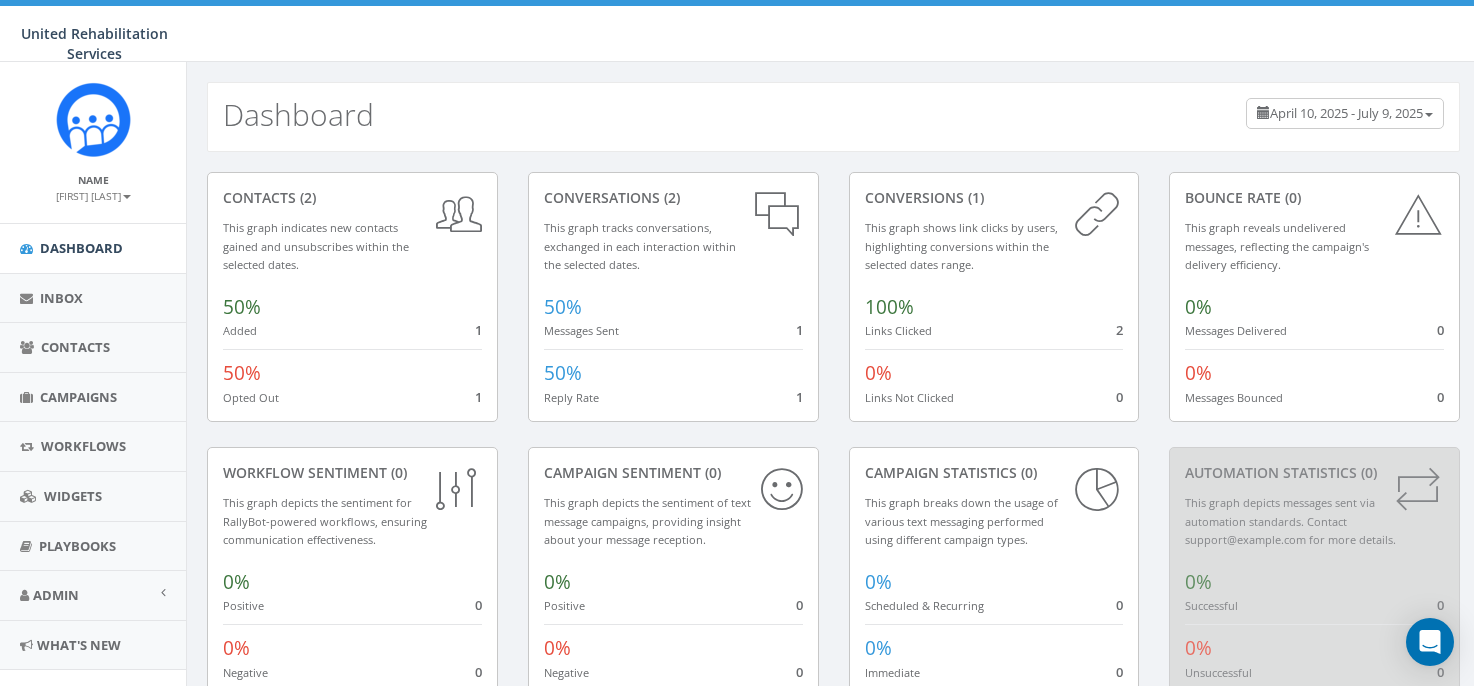 scroll, scrollTop: 0, scrollLeft: 0, axis: both 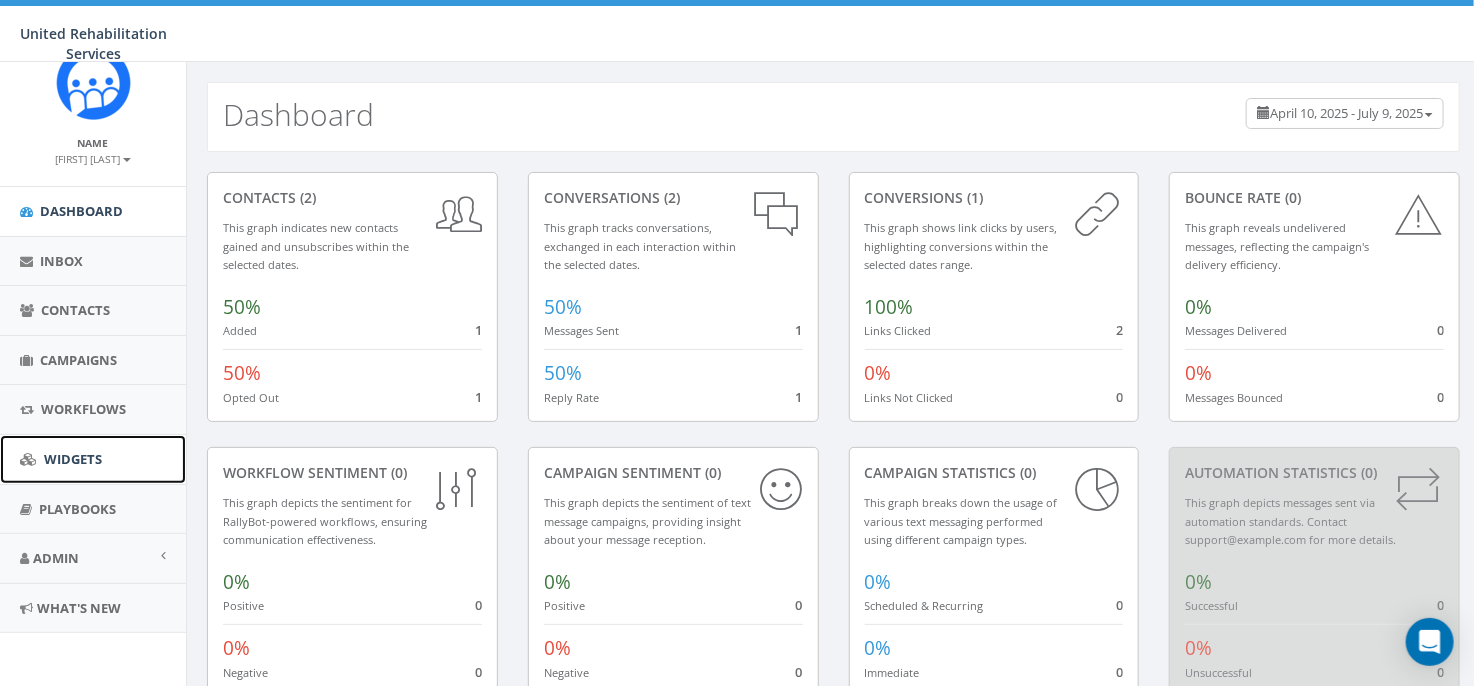 click on "Widgets" at bounding box center (73, 459) 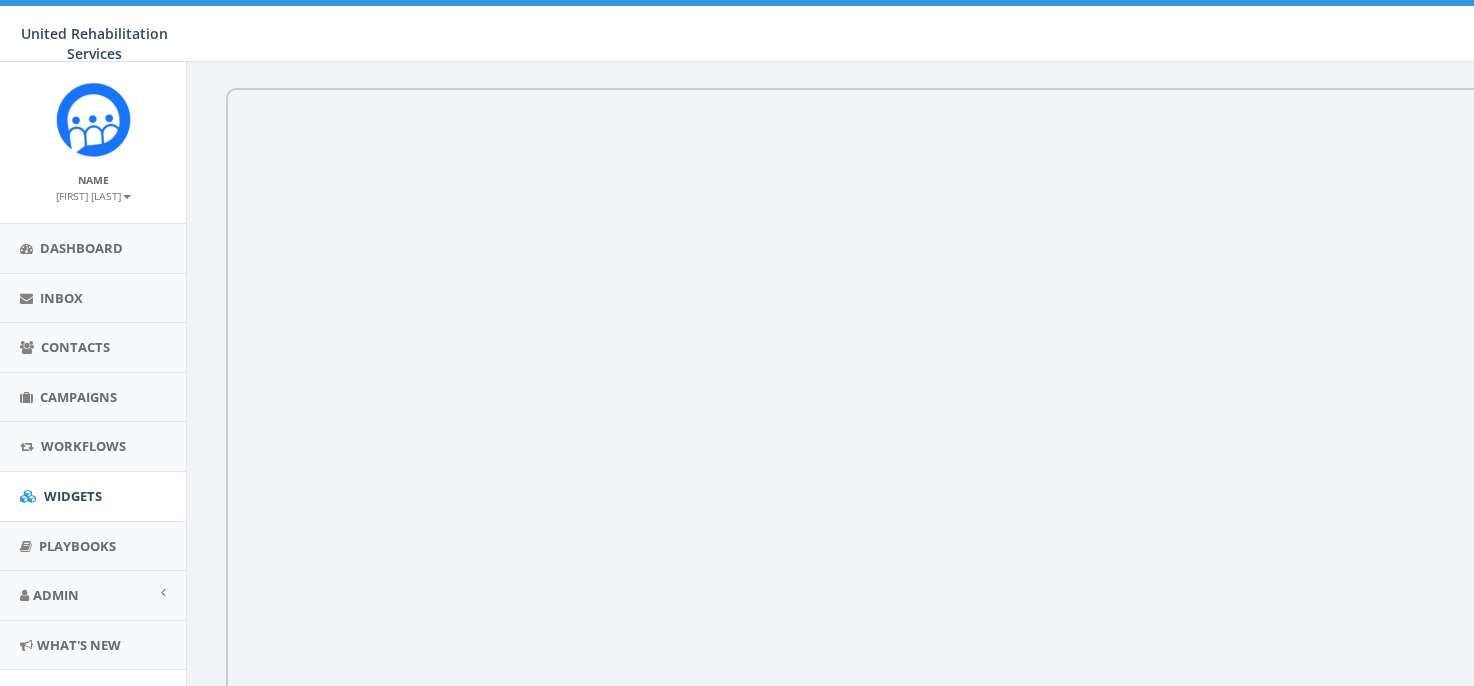 scroll, scrollTop: 0, scrollLeft: 0, axis: both 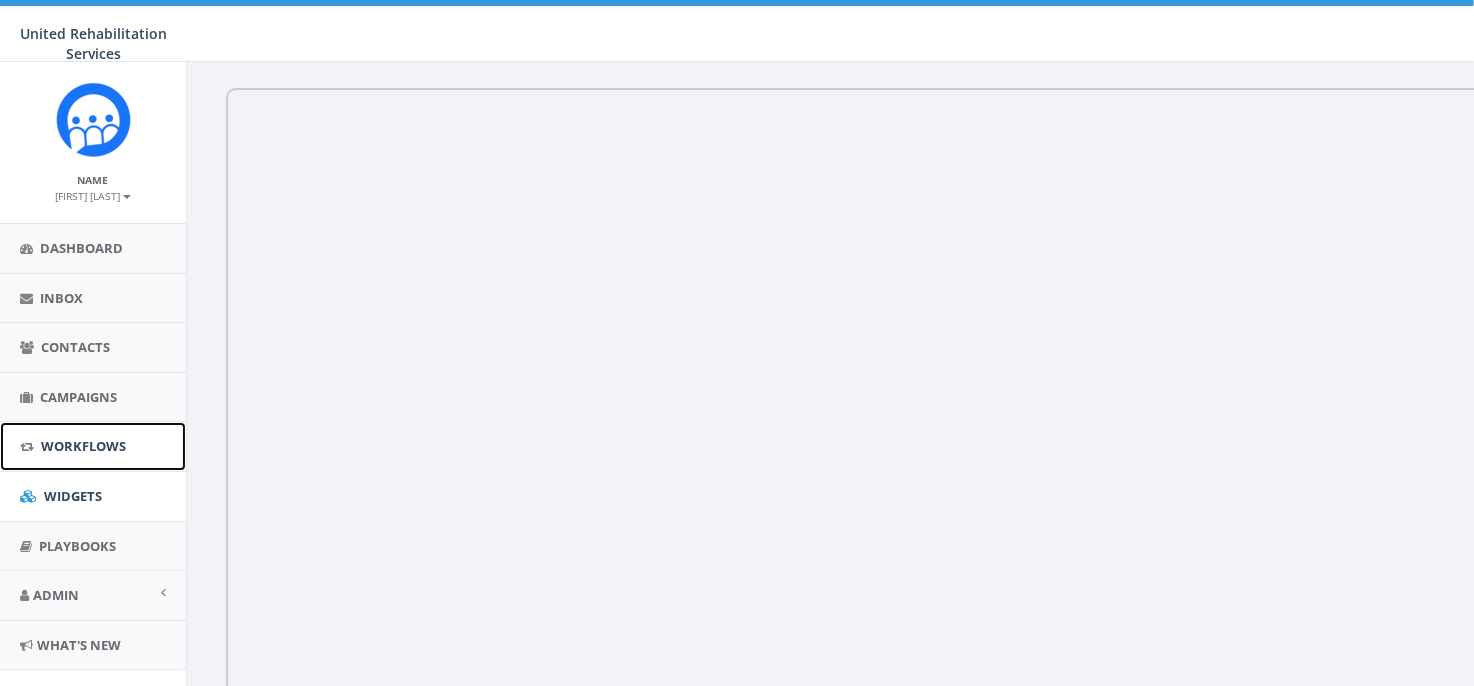 click on "Workflows" at bounding box center (83, 446) 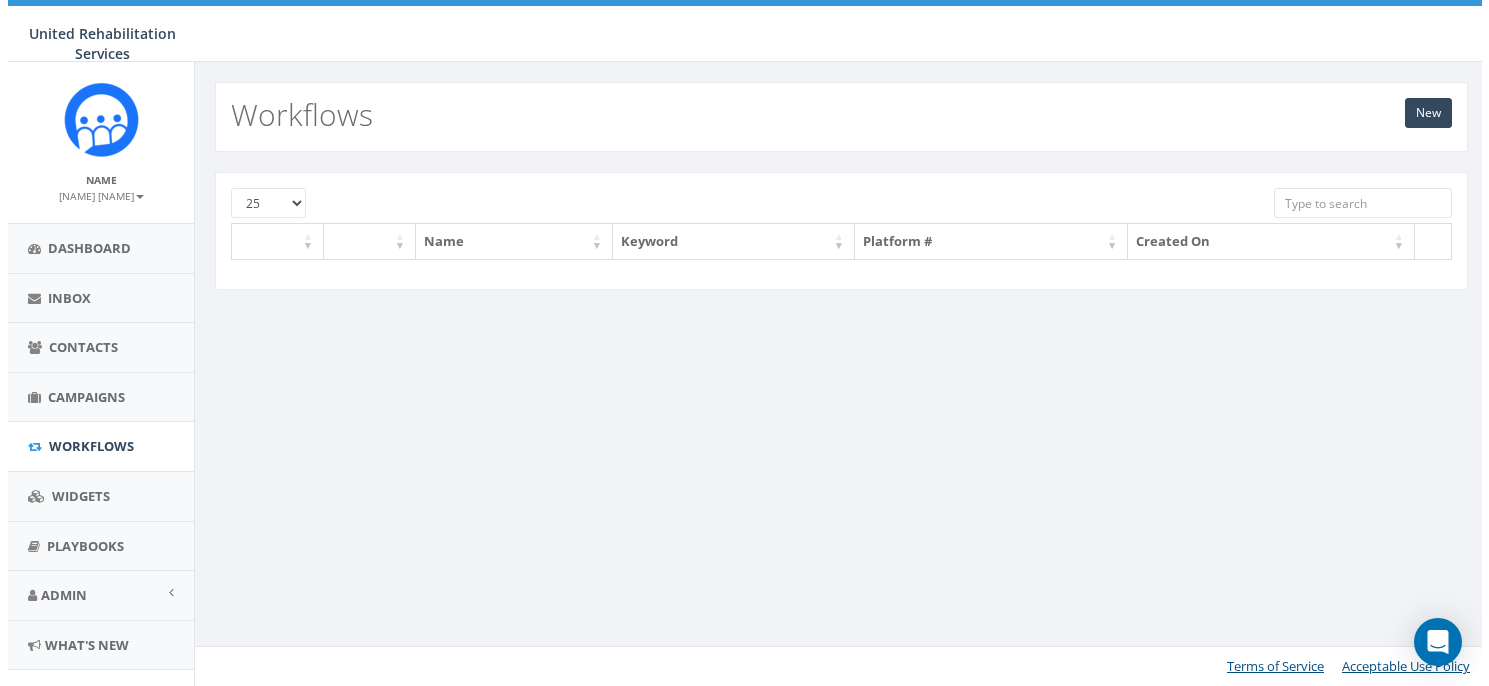 scroll, scrollTop: 0, scrollLeft: 0, axis: both 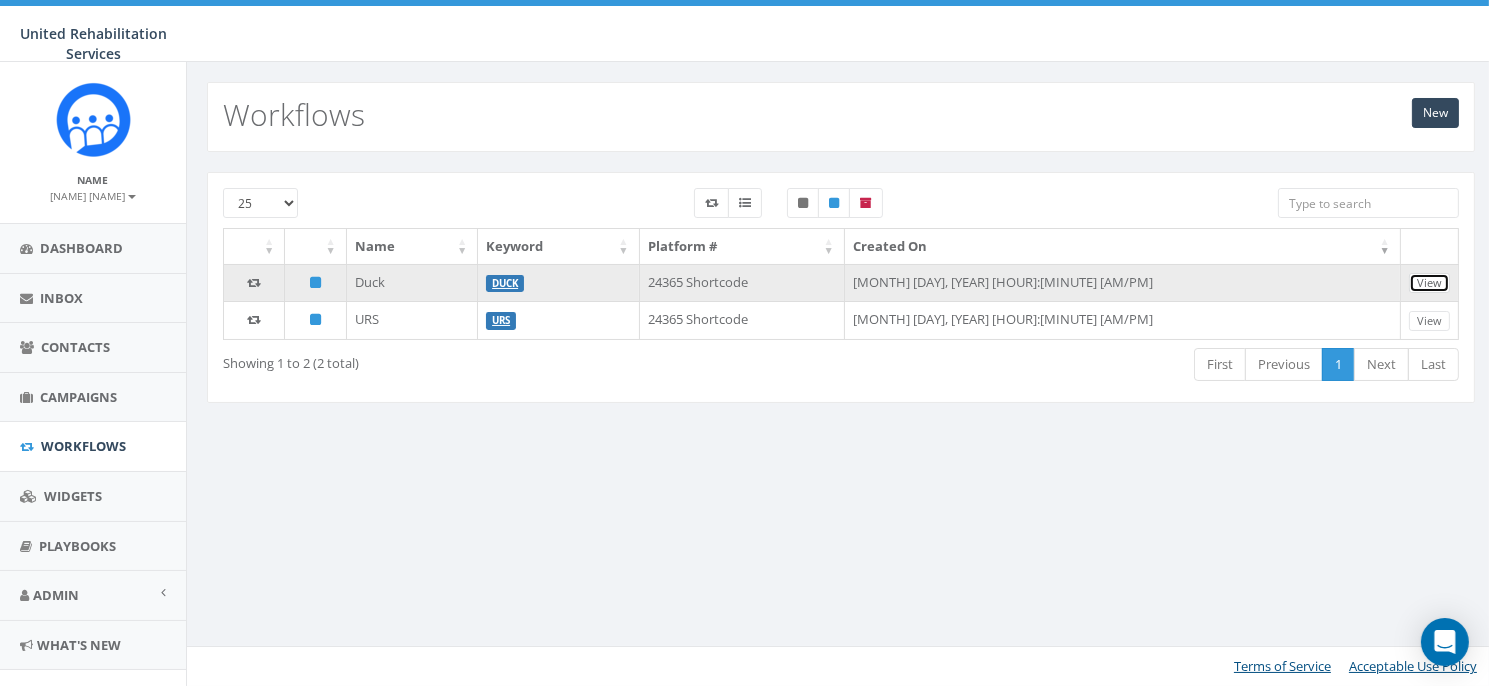 click on "View" at bounding box center (1429, 283) 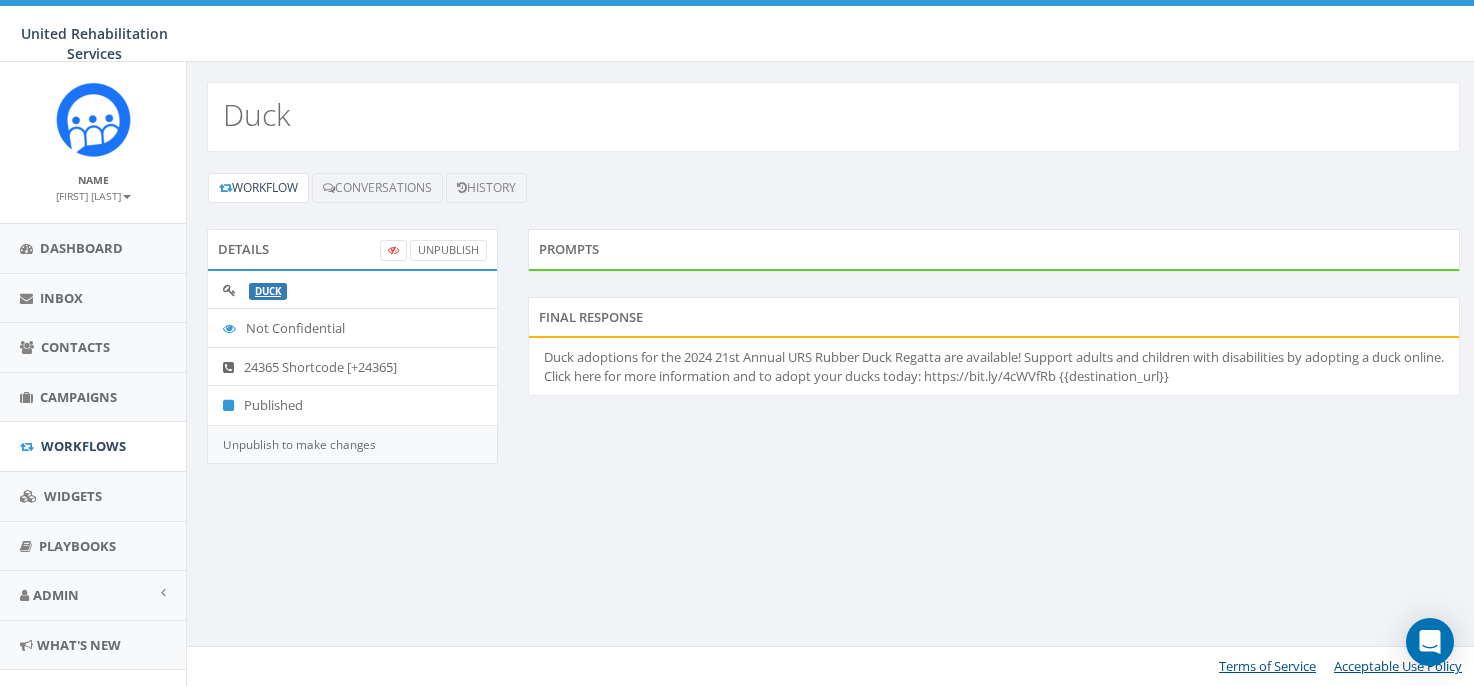 scroll, scrollTop: 0, scrollLeft: 0, axis: both 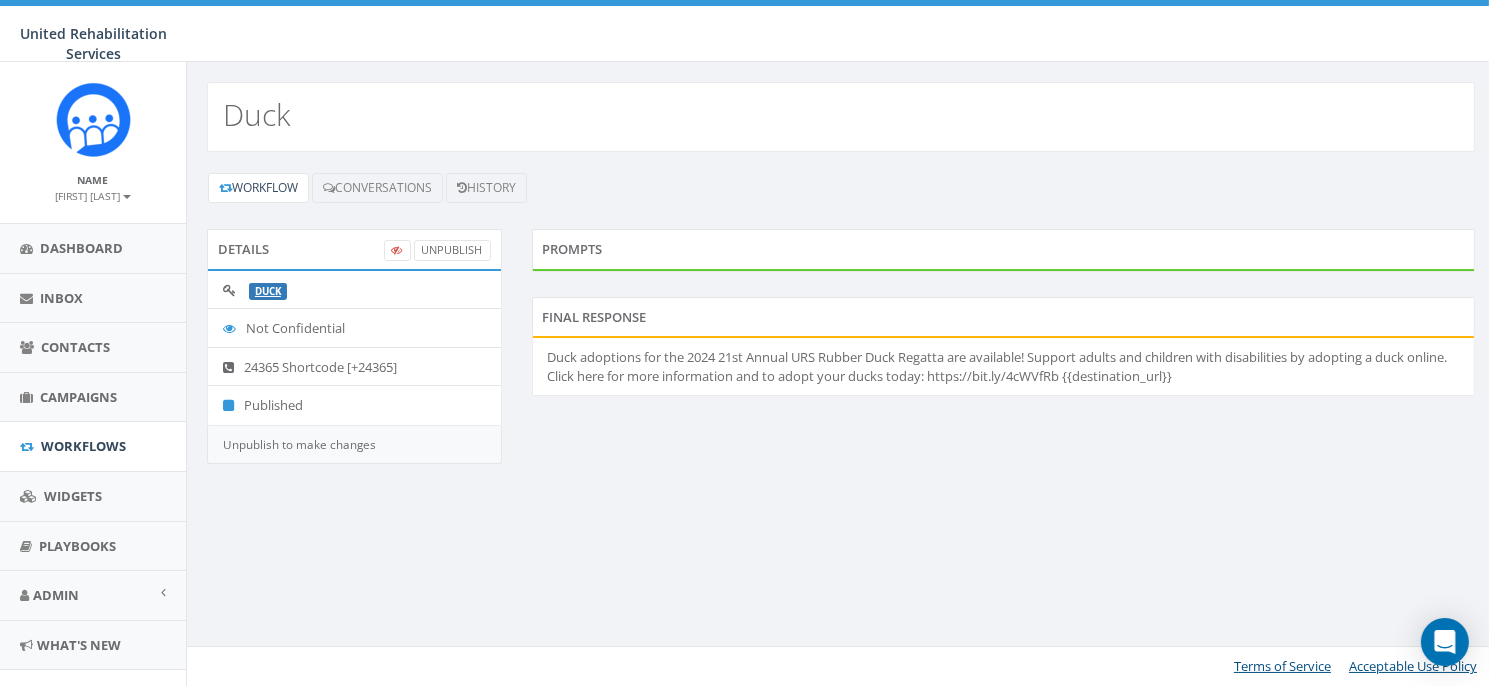 click on "Duck adoptions for the [YEAR] [ORDINAL] Annual URS Rubber Duck Regatta are available!
Support adults and children with disabilities by adopting a duck online.
Click here for more information and to adopt your ducks today:  https://bit.ly/[CODE]
{{destination_url}}" at bounding box center (1004, 366) 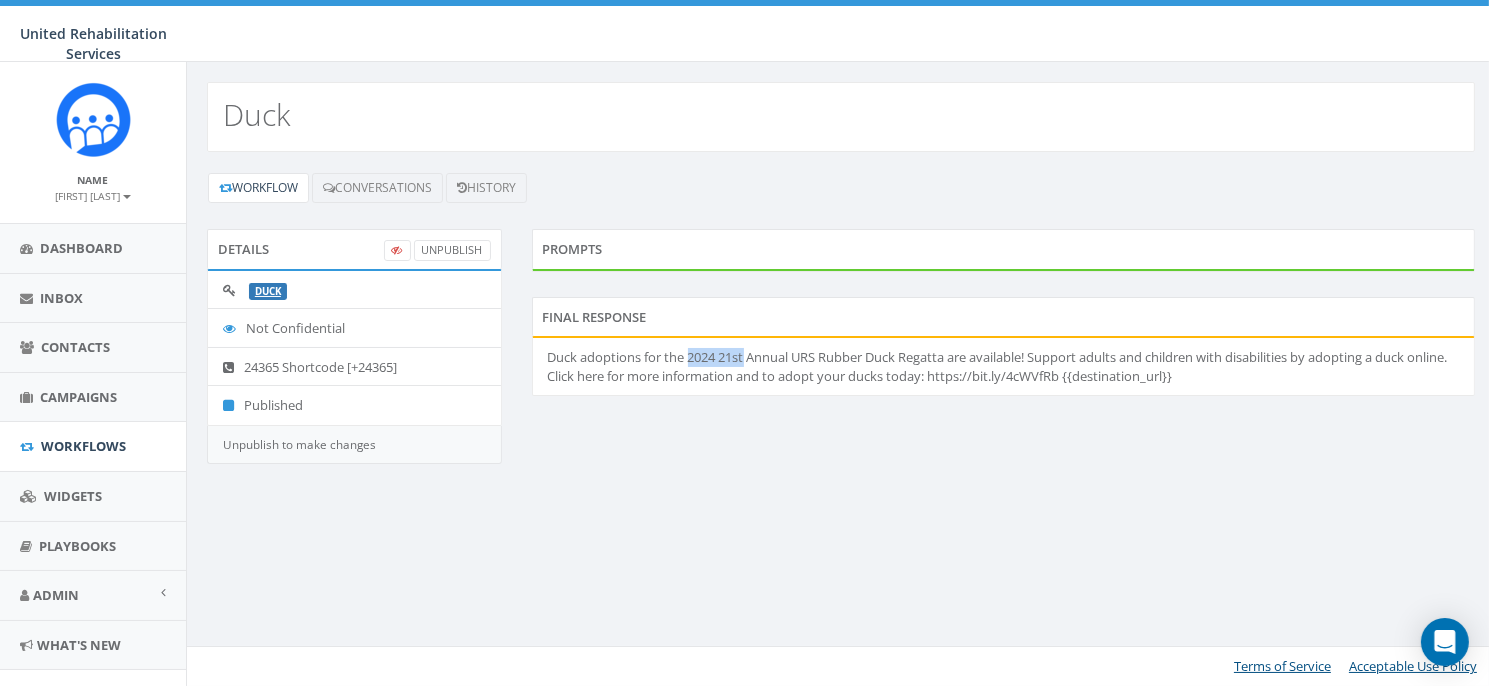 drag, startPoint x: 713, startPoint y: 351, endPoint x: 740, endPoint y: 354, distance: 27.166155 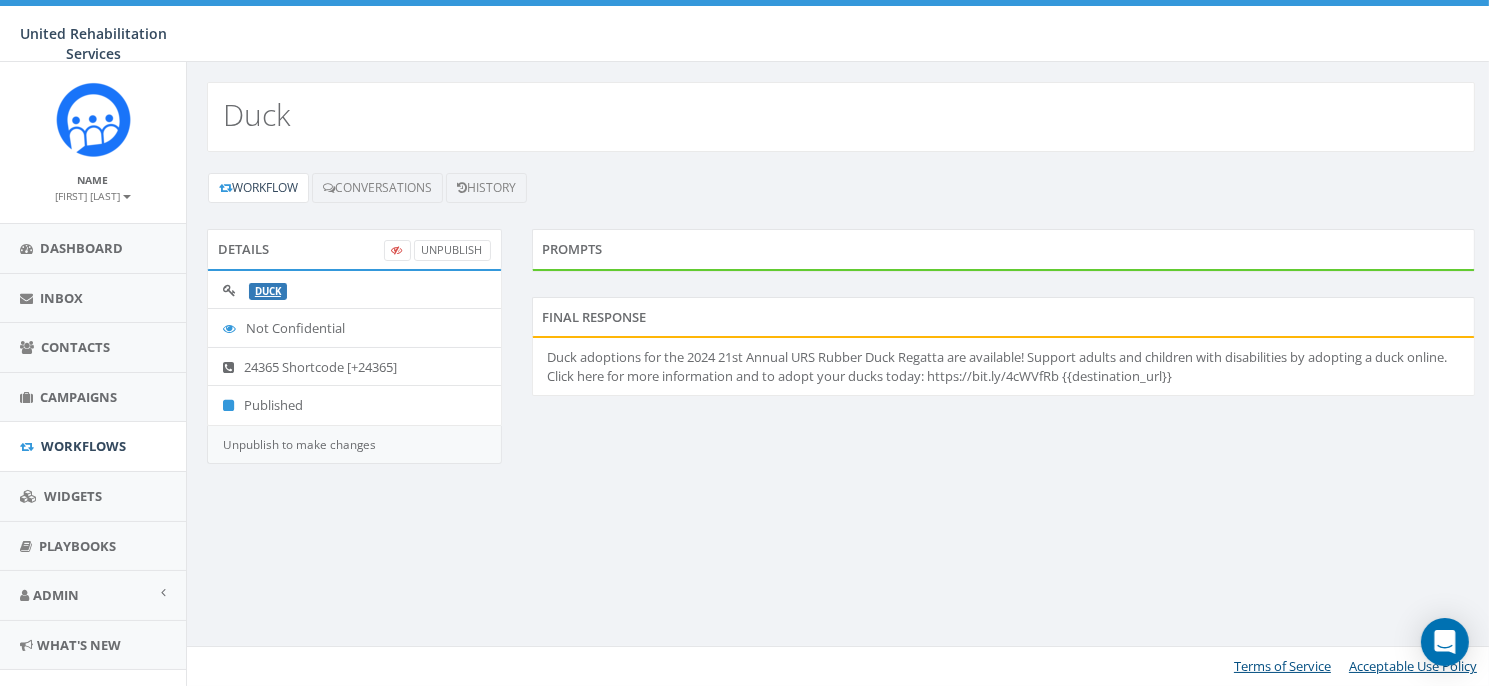 click on "Duck adoptions for the [YEAR] [ORDINAL] Annual URS Rubber Duck Regatta are available!
Support adults and children with disabilities by adopting a duck online.
Click here for more information and to adopt your ducks today:  https://bit.ly/[CODE]
{{destination_url}}" at bounding box center [1004, 366] 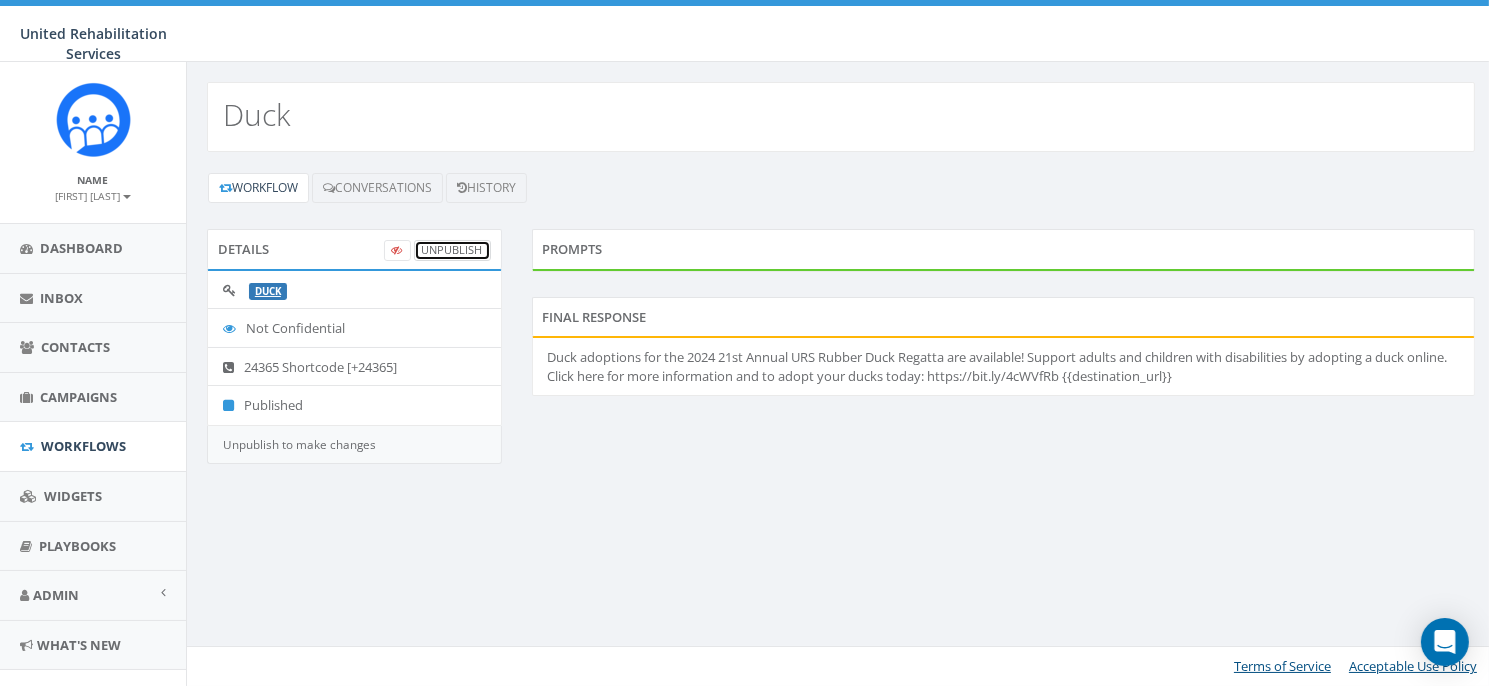 click on "UnPublish" at bounding box center [452, 250] 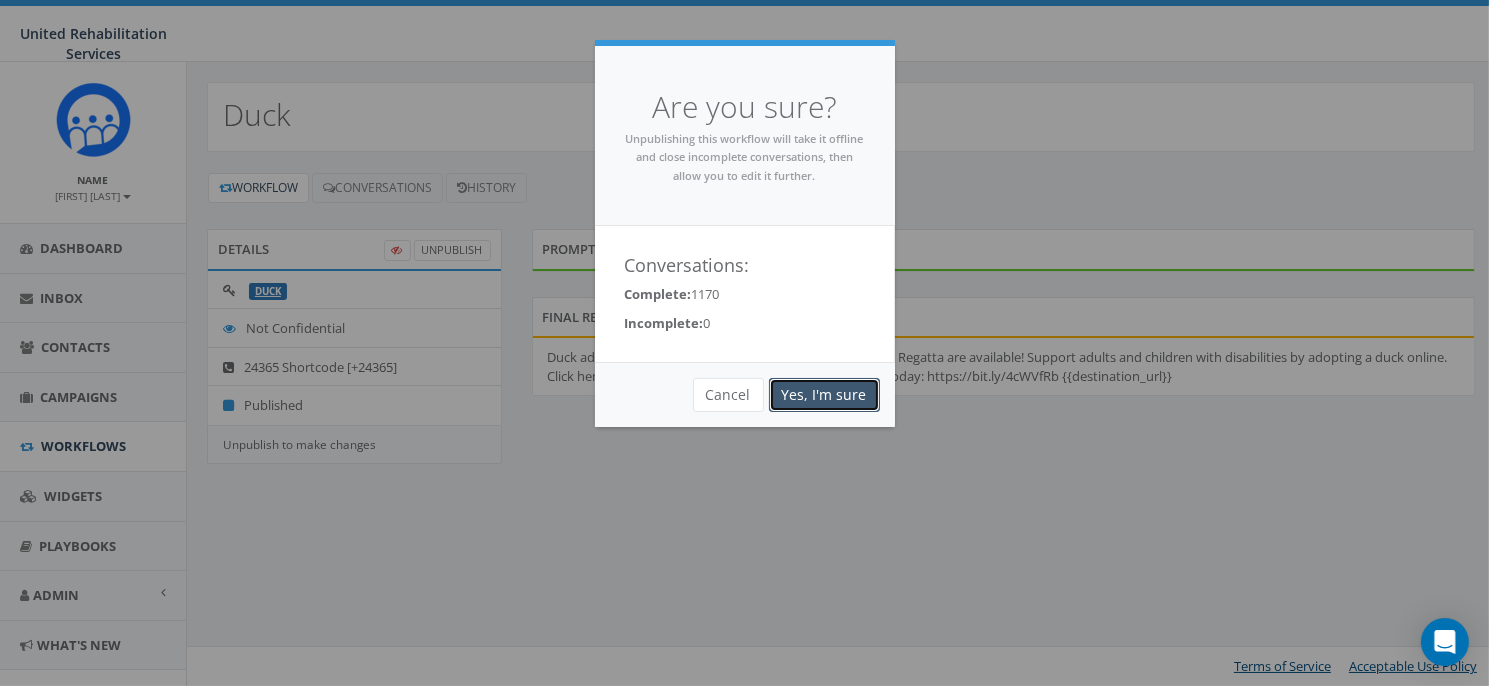 click on "Yes, I'm sure" at bounding box center (824, 395) 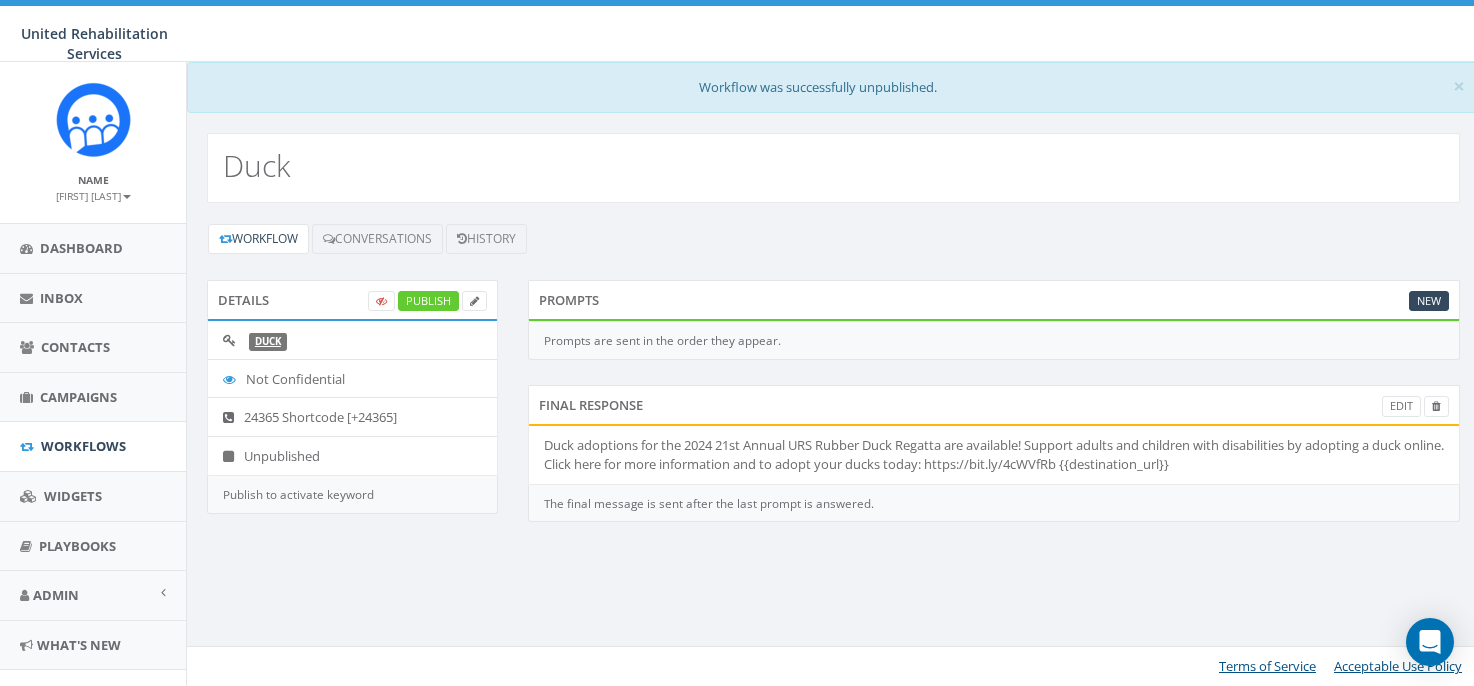 scroll, scrollTop: 0, scrollLeft: 0, axis: both 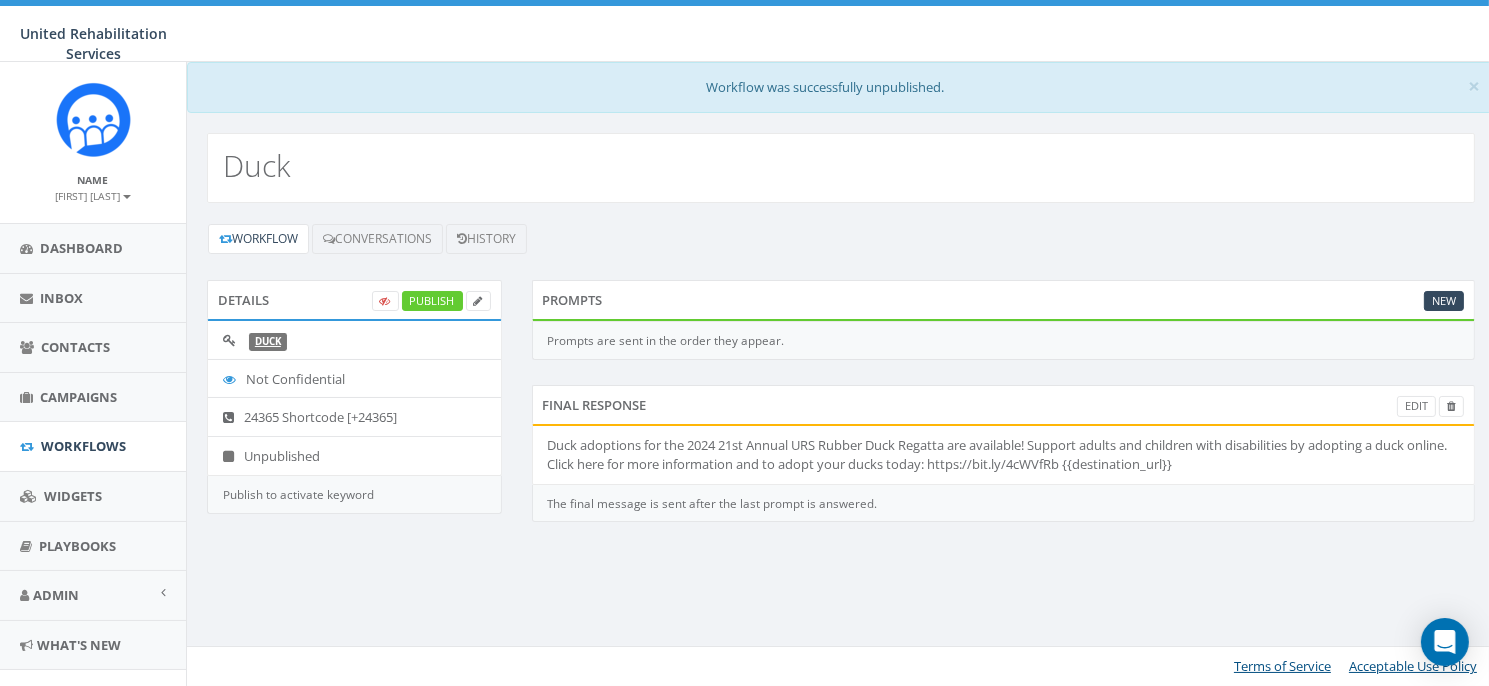 click on "Duck adoptions for the 2024 21st Annual URS Rubber Duck Regatta are available!
Support adults and children with disabilities by adopting a duck online.
Click here for more information and to adopt your ducks today:  https://bit.ly/4cWVfRb
{{destination_url}}" at bounding box center (1004, 454) 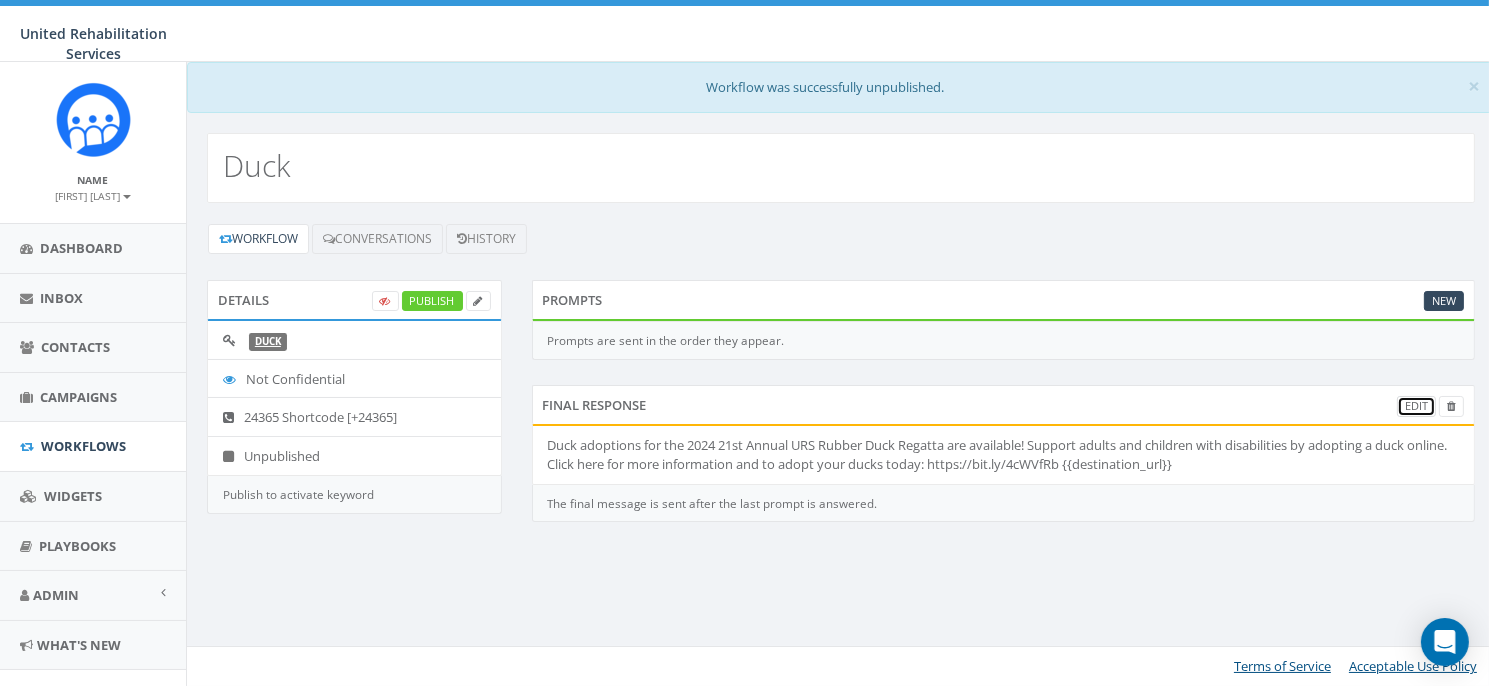 click on "Edit" at bounding box center (1416, 406) 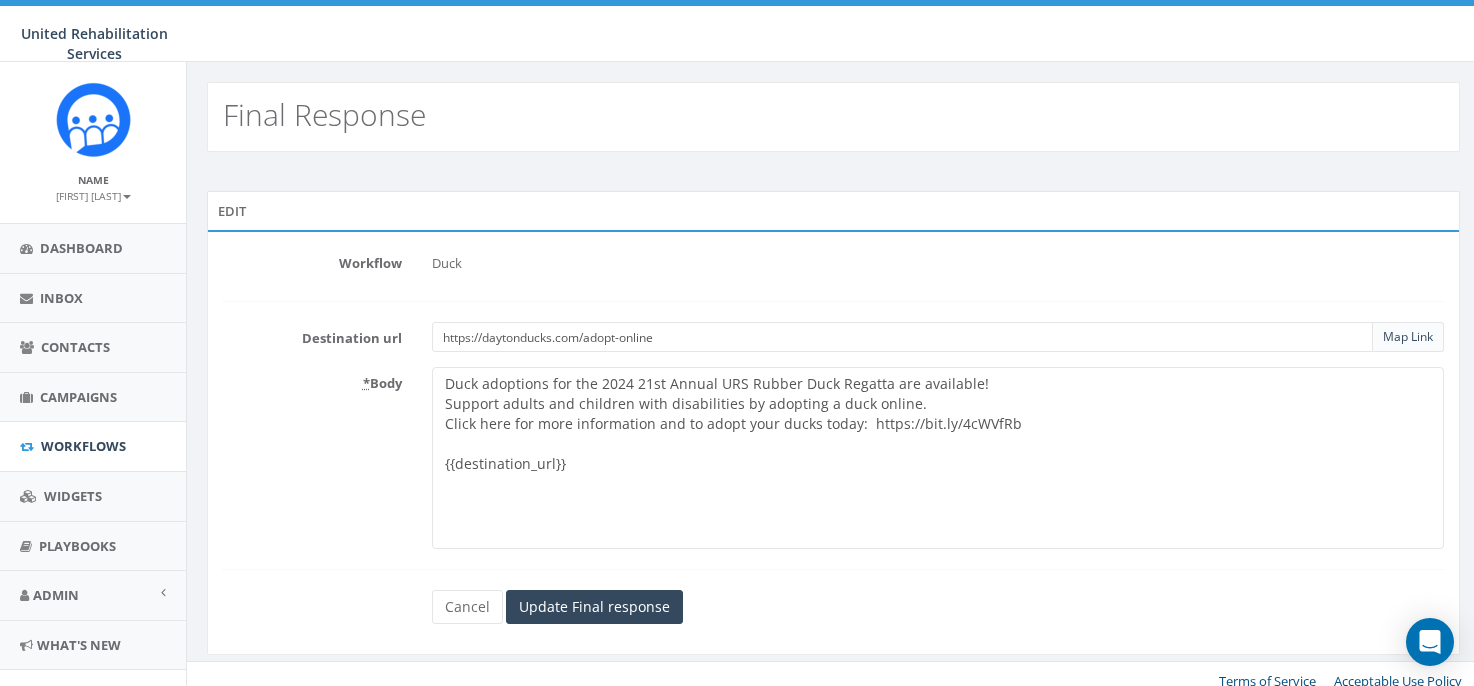 scroll, scrollTop: 0, scrollLeft: 0, axis: both 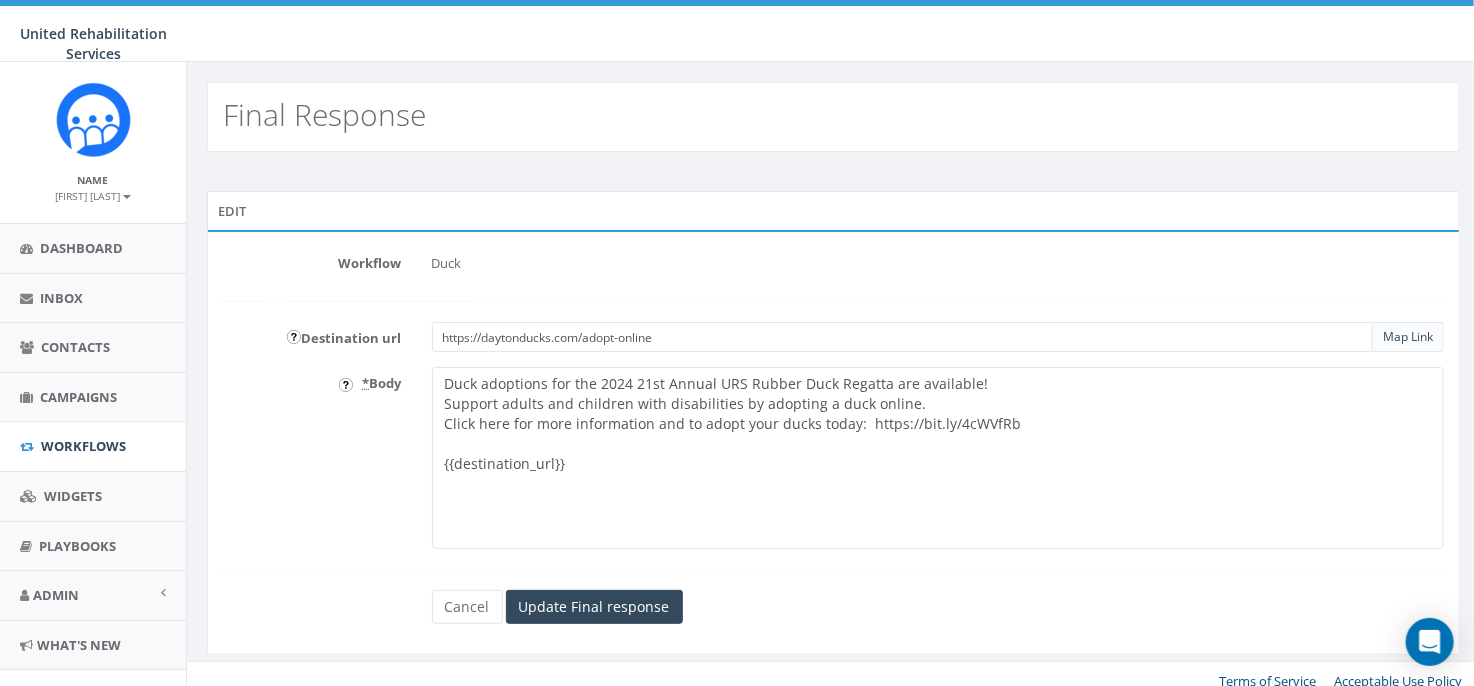 click on "Duck adoptions for the 2024 21st Annual URS Rubber Duck Regatta are available!
Support adults and children with disabilities by adopting a duck online.
Click here for more information and to adopt your ducks today:  https://bit.ly/4cWVfRb
{{destination_url}}" at bounding box center [938, 458] 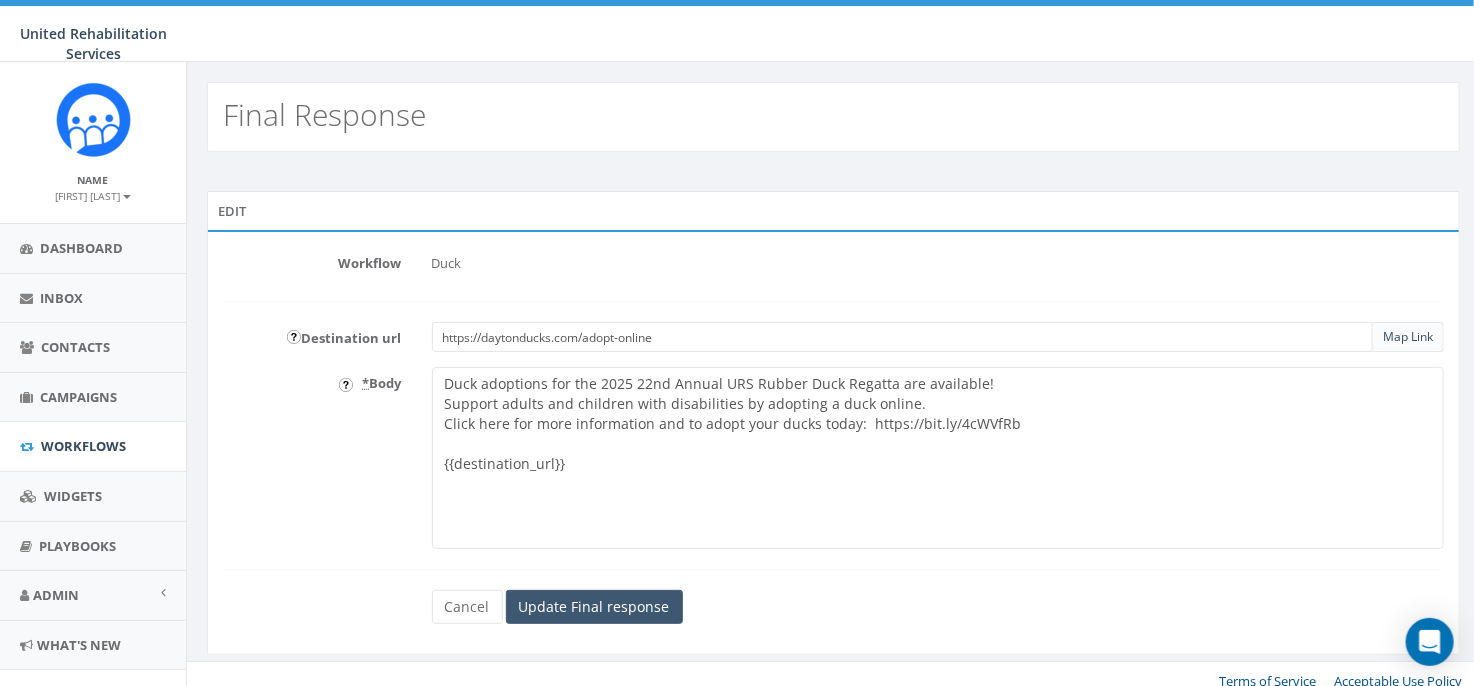 type on "Duck adoptions for the 2025 22nd Annual URS Rubber Duck Regatta are available!
Support adults and children with disabilities by adopting a duck online.
Click here for more information and to adopt your ducks today:  https://bit.ly/4cWVfRb
{{destination_url}}" 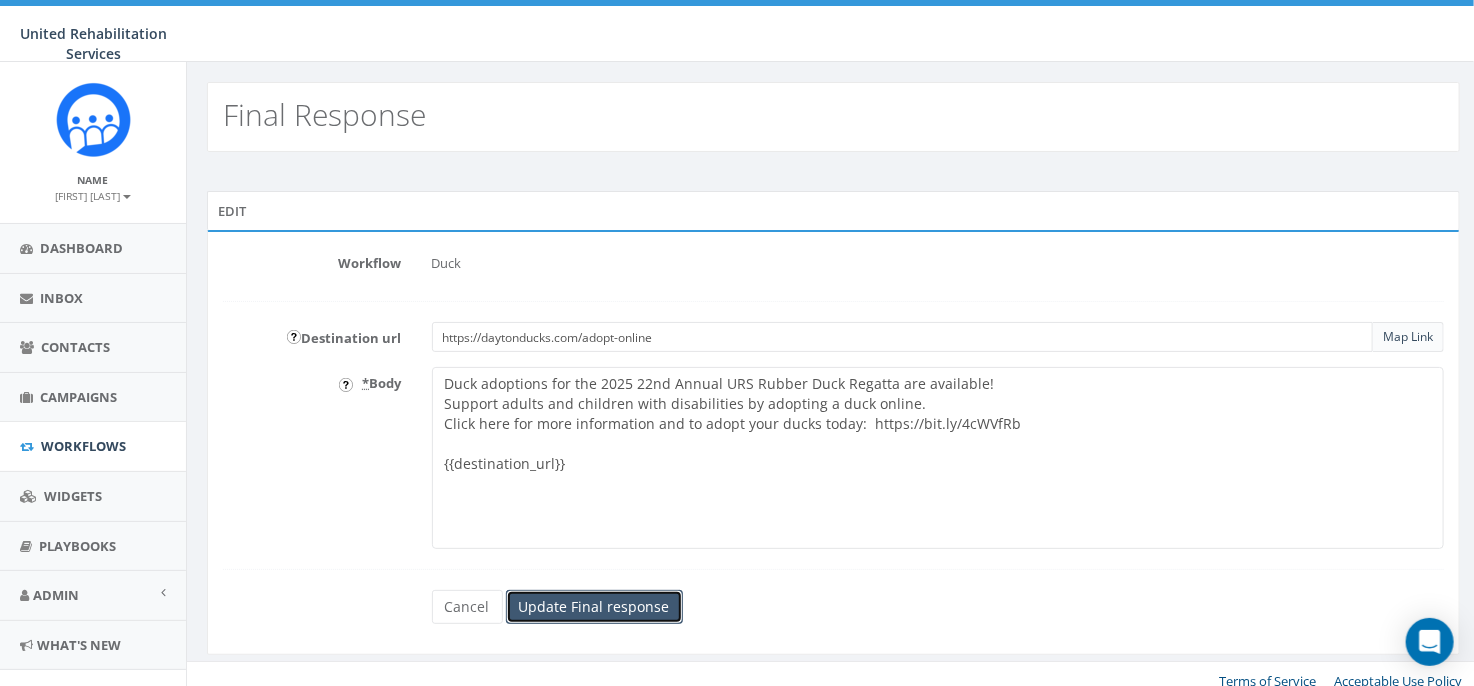 click on "Update Final response" at bounding box center (594, 607) 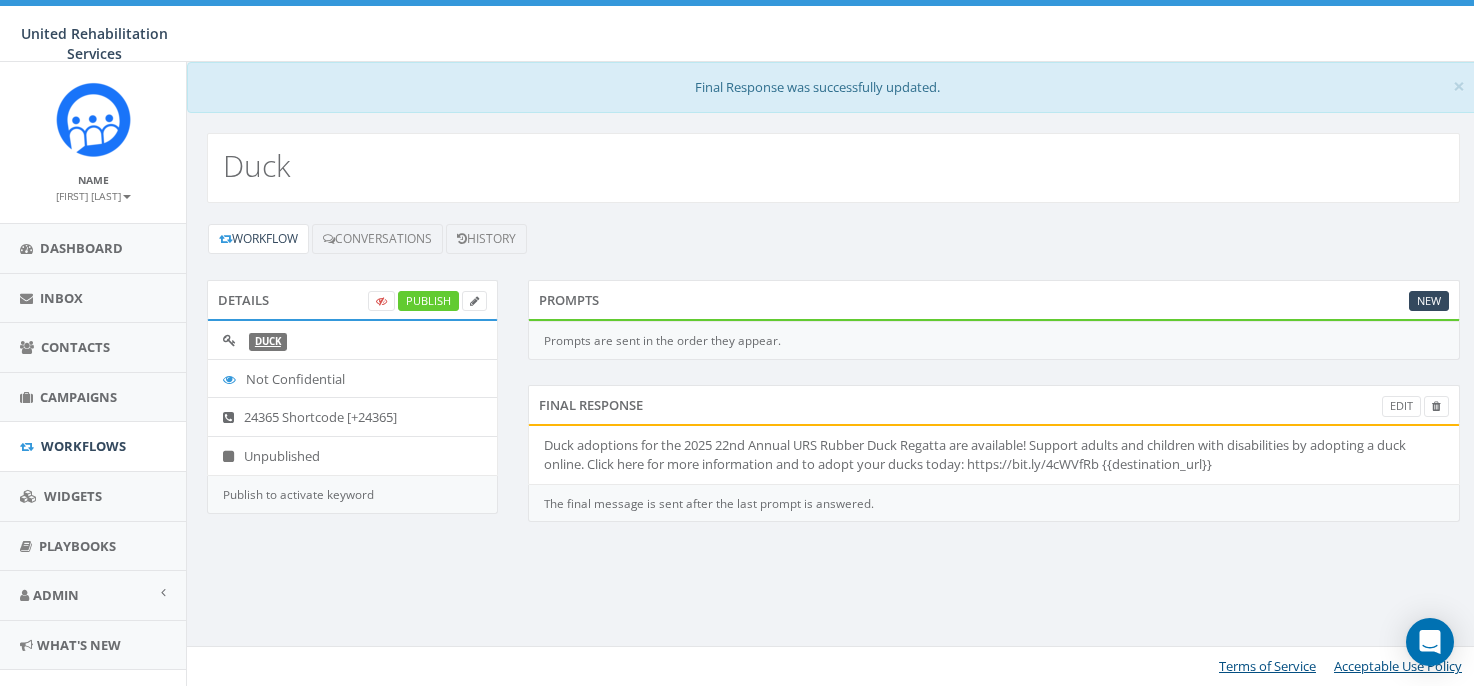 scroll, scrollTop: 0, scrollLeft: 0, axis: both 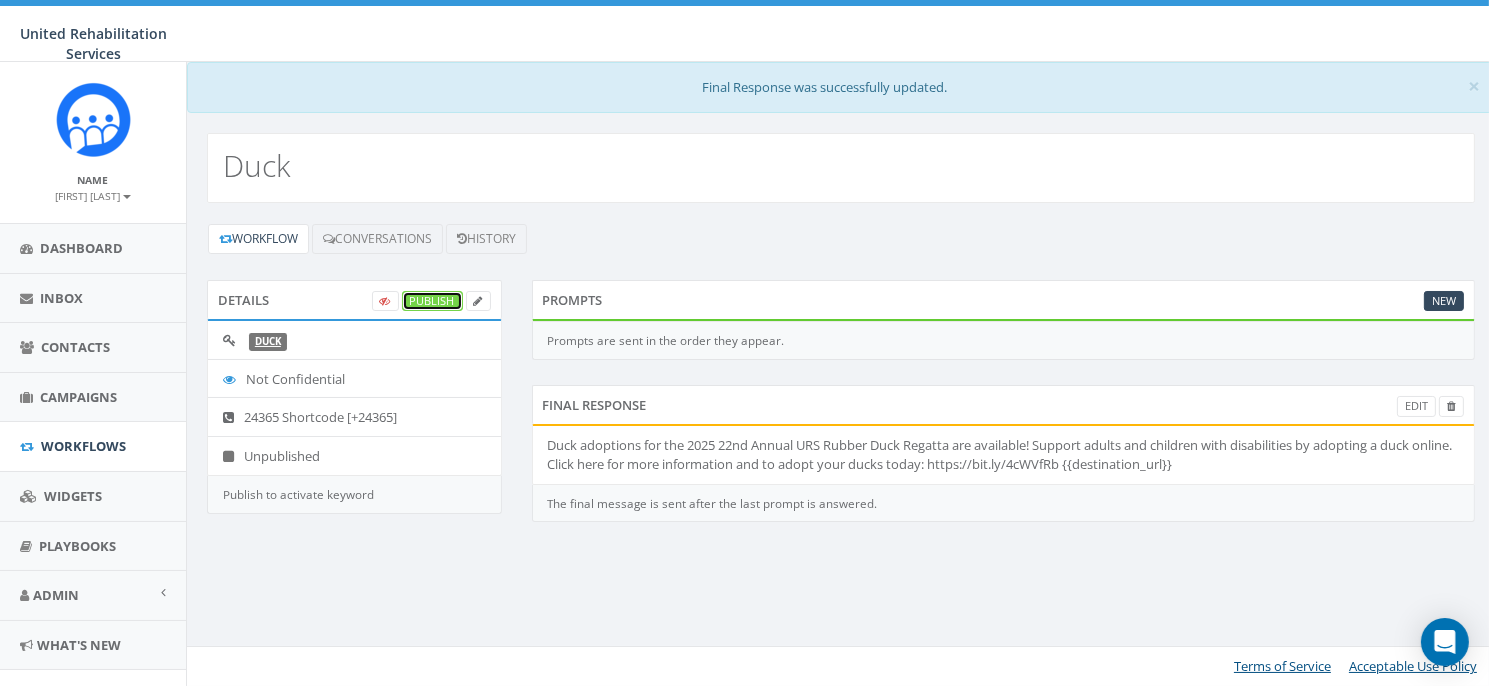 click on "Publish" at bounding box center (432, 301) 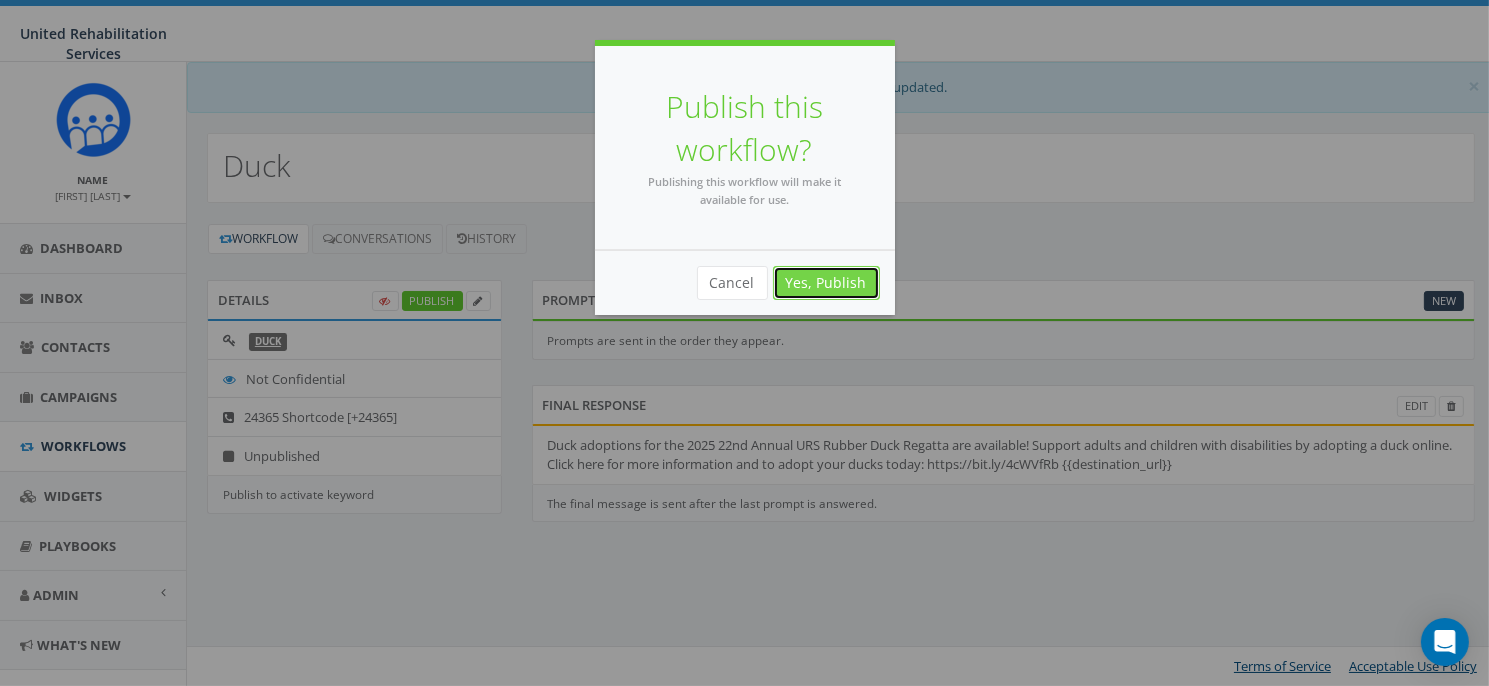 click on "Yes, Publish" at bounding box center (826, 283) 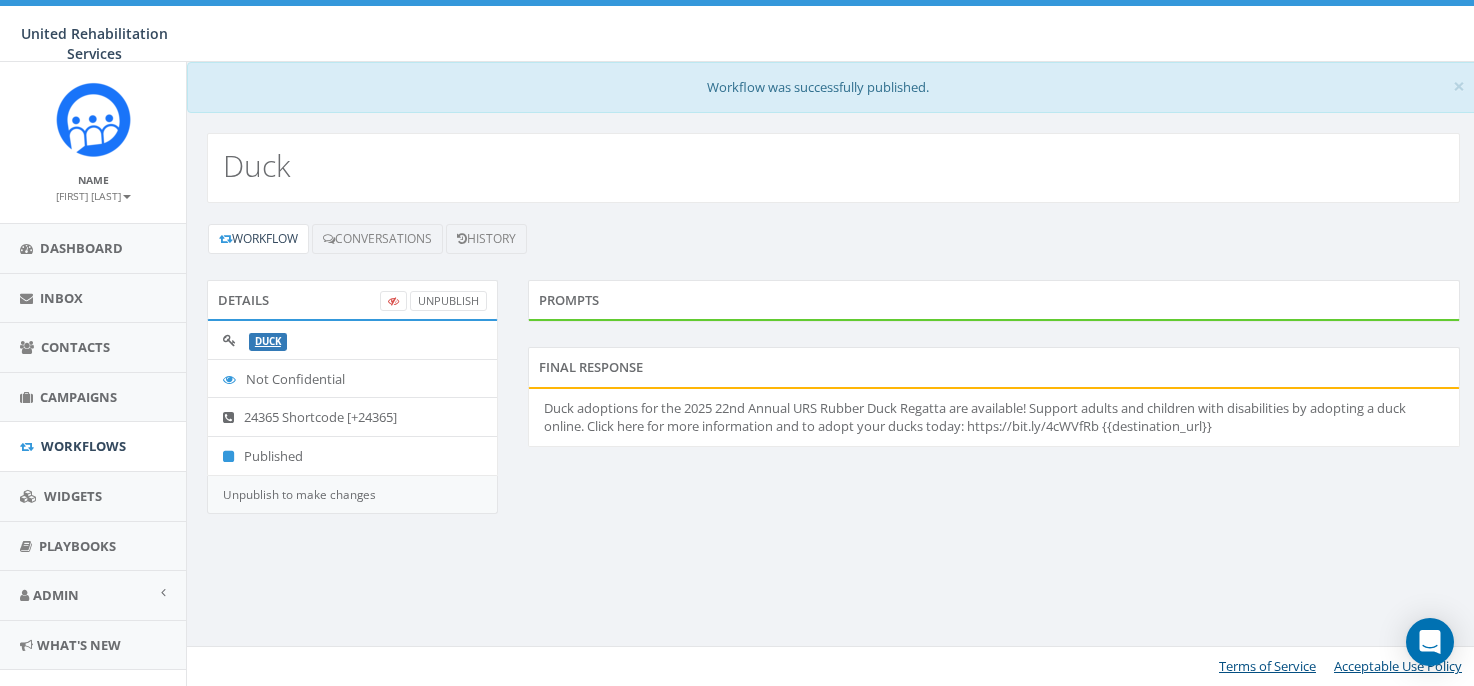 scroll, scrollTop: 0, scrollLeft: 0, axis: both 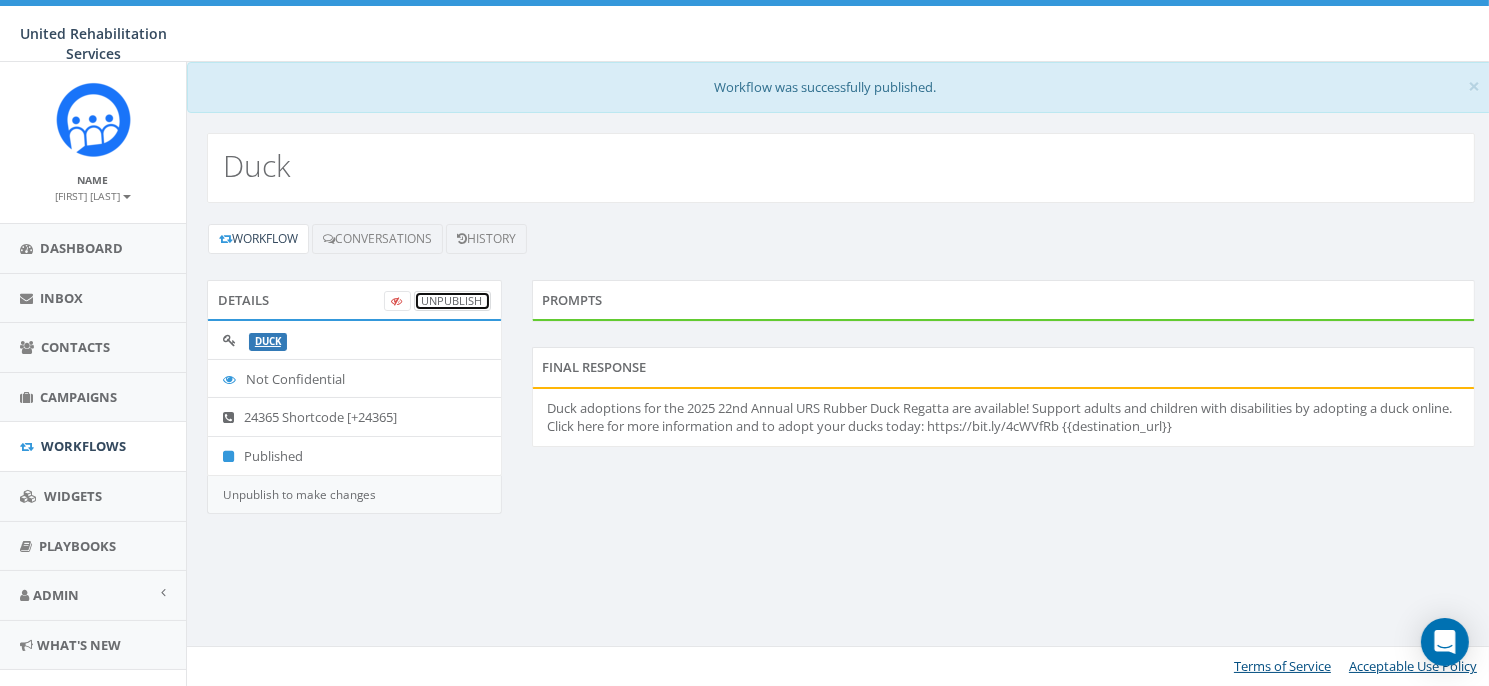 click on "UnPublish" at bounding box center (452, 301) 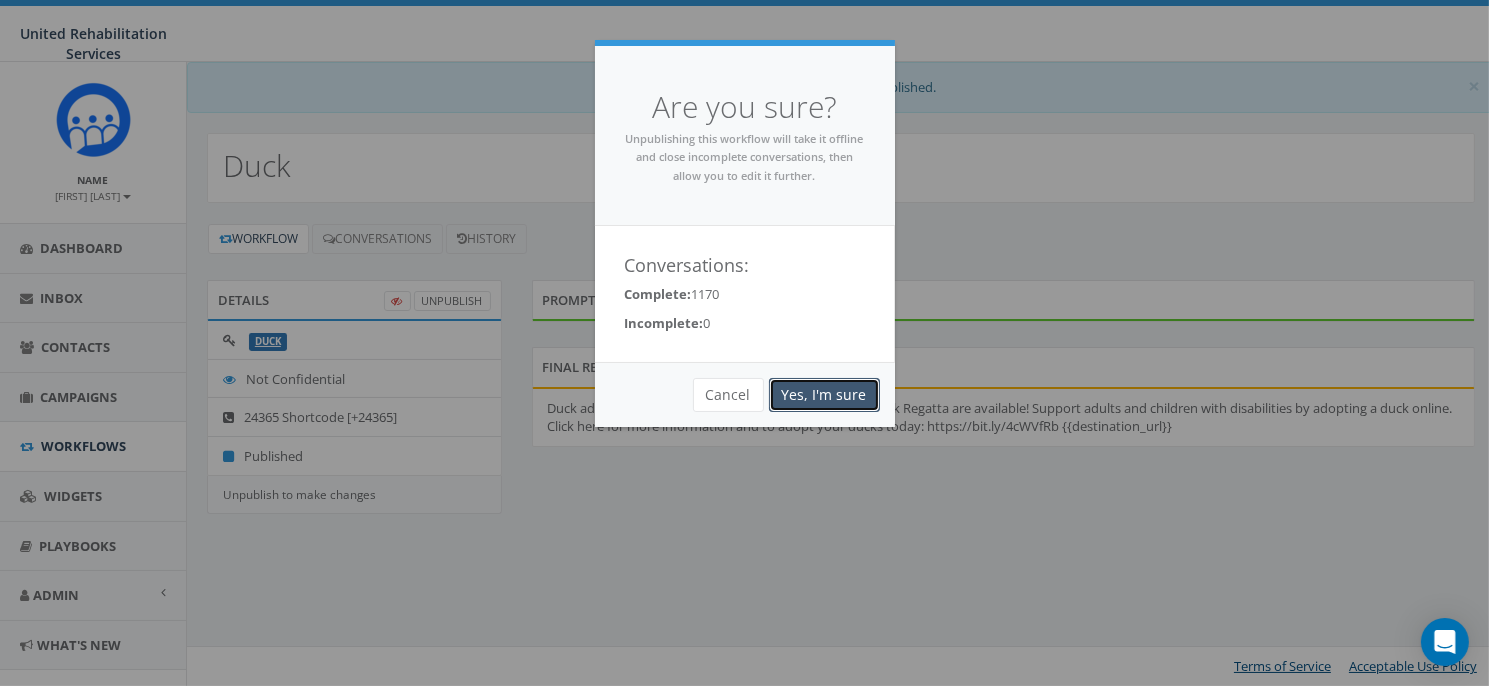 click on "Yes, I'm sure" at bounding box center (824, 395) 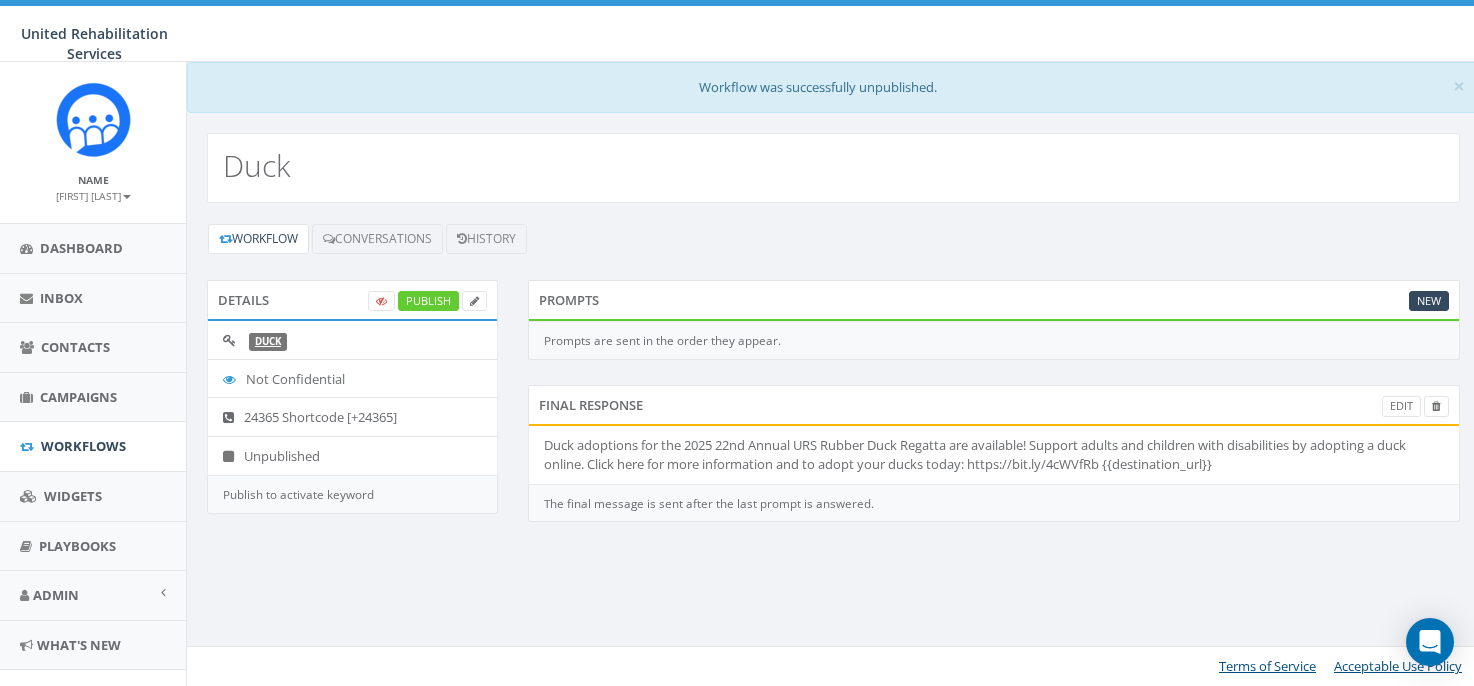 scroll, scrollTop: 0, scrollLeft: 0, axis: both 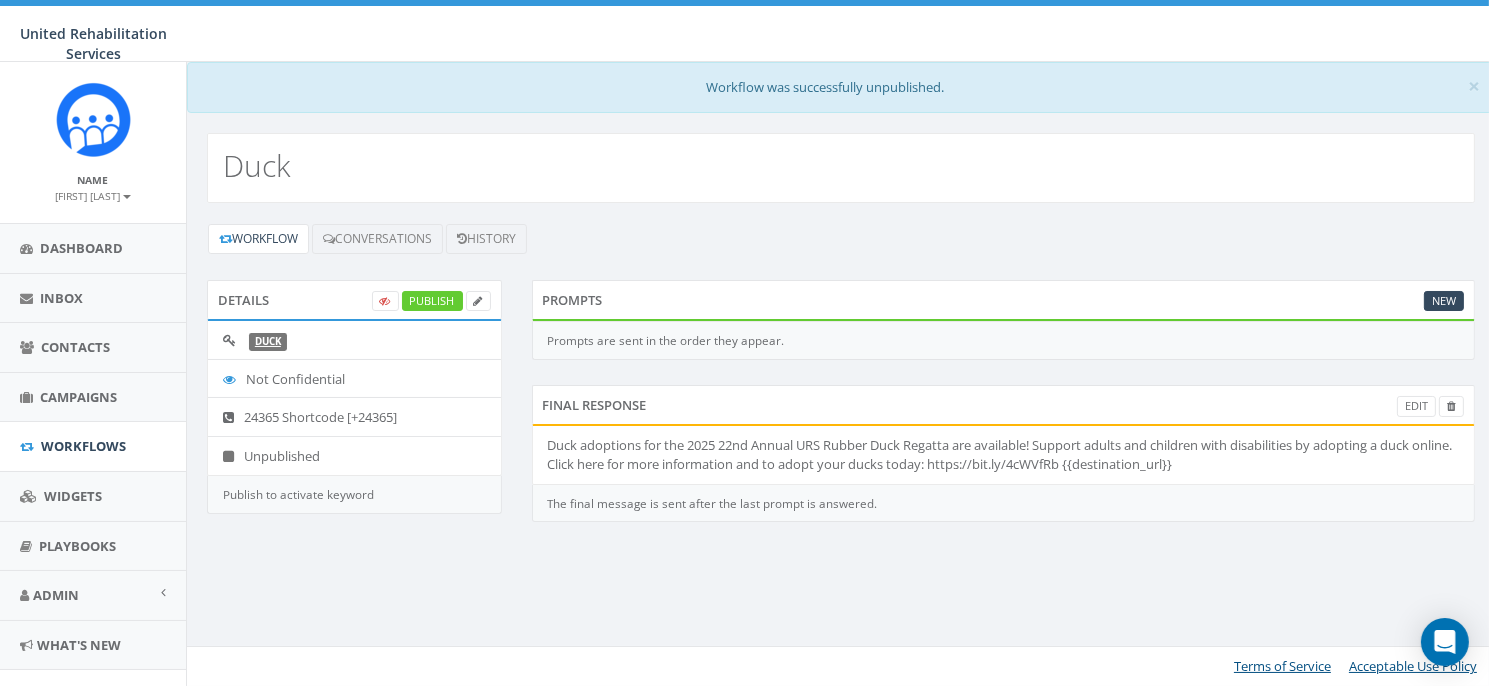 click on "Duck adoptions for the 2025 22nd Annual URS Rubber Duck Regatta are available!
Support adults and children with disabilities by adopting a duck online.
Click here for more information and to adopt your ducks today:  https://bit.ly/4cWVfRb
{{destination_url}}" at bounding box center (1004, 454) 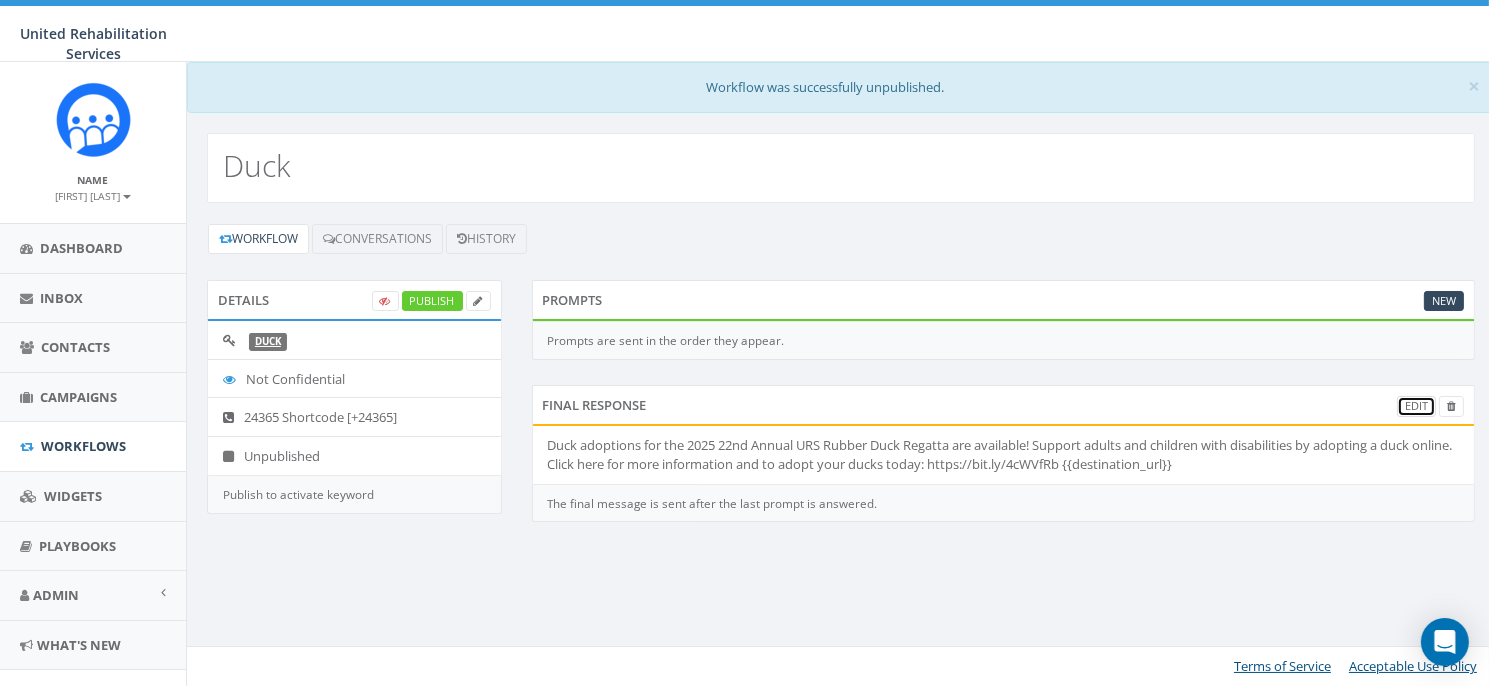 click on "Edit" at bounding box center [1416, 406] 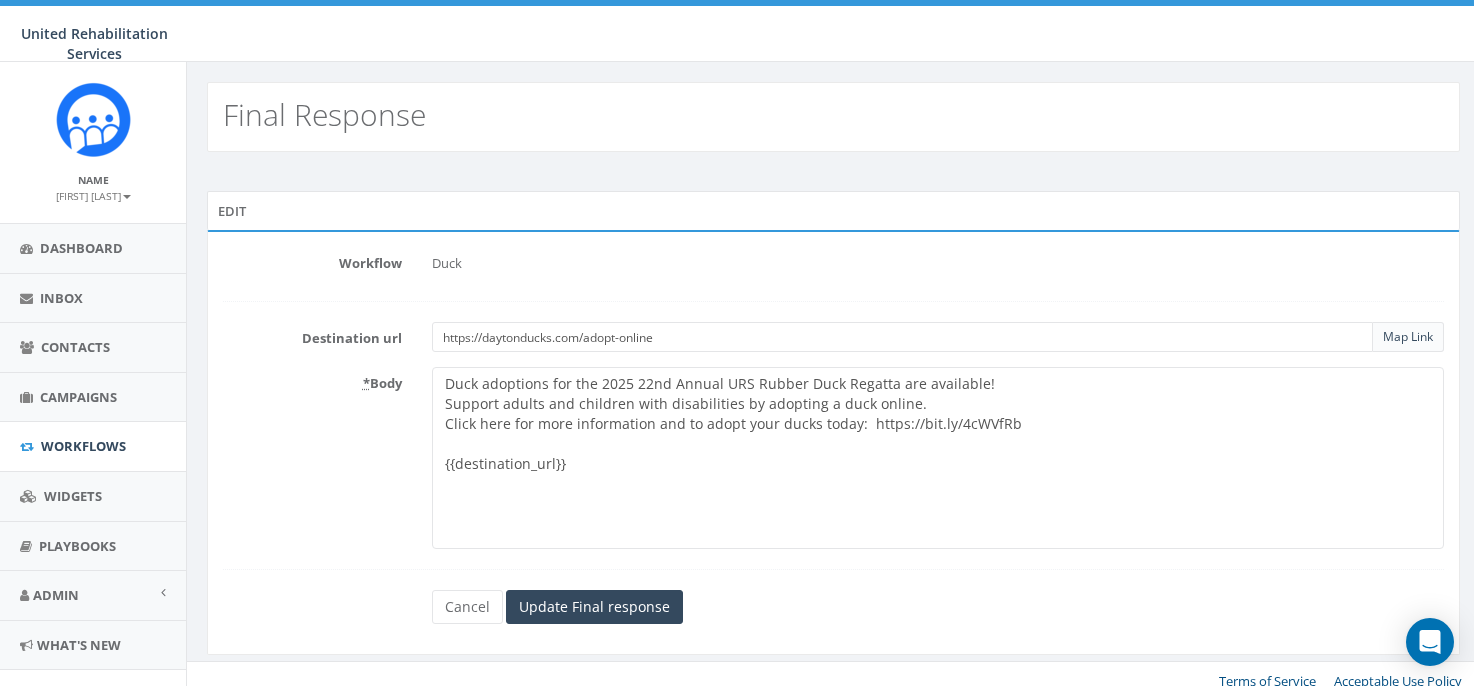 scroll, scrollTop: 0, scrollLeft: 0, axis: both 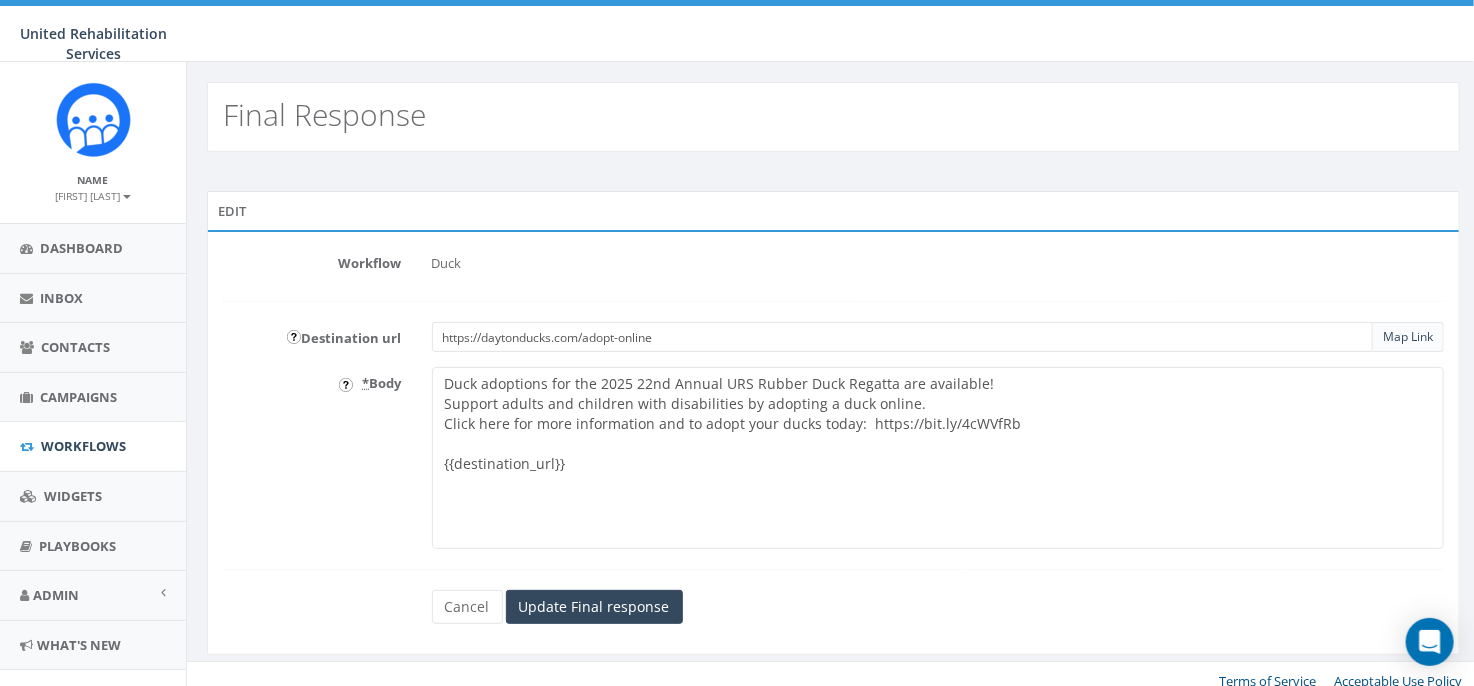 click on "Duck adoptions for the 2025 22nd Annual URS Rubber Duck Regatta are available!
Support adults and children with disabilities by adopting a duck online.
Click here for more information and to adopt your ducks today:  https://bit.ly/4cWVfRb
{{destination_url}}" at bounding box center (938, 458) 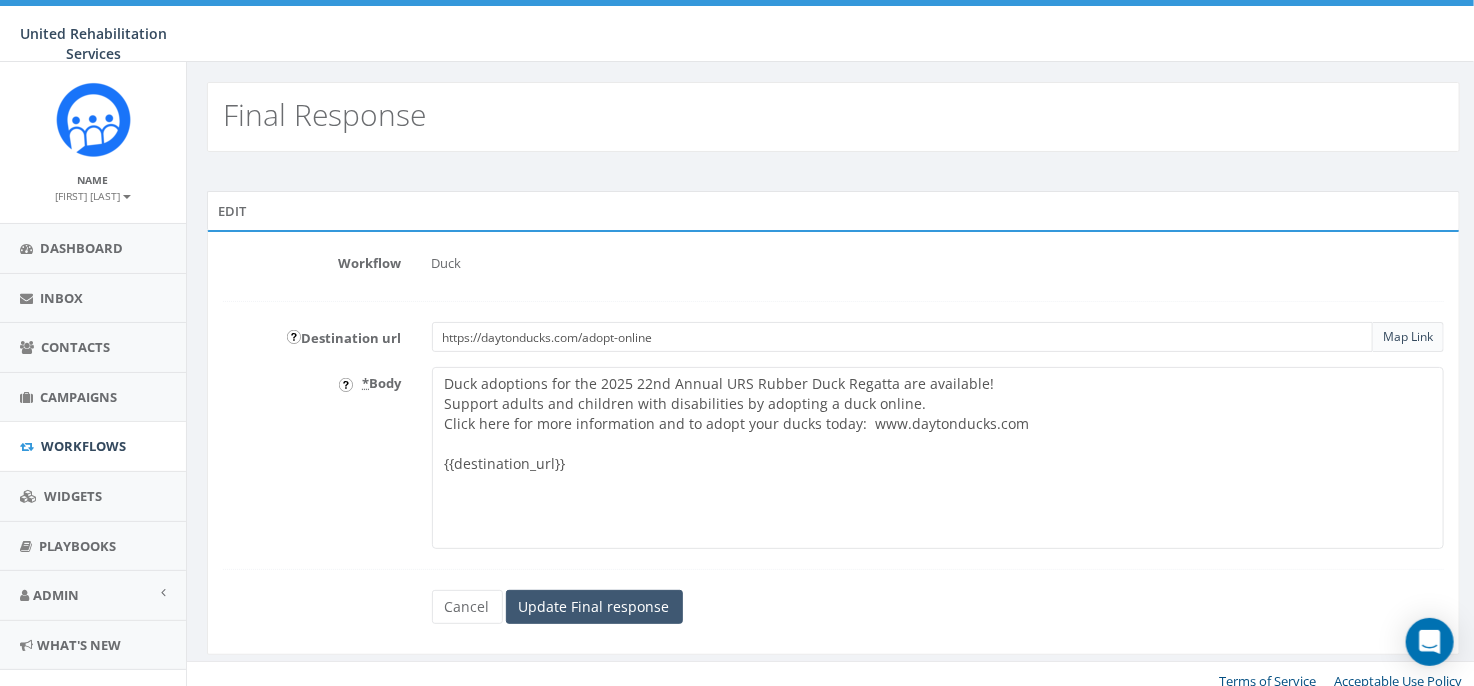 type on "Duck adoptions for the 2025 22nd Annual URS Rubber Duck Regatta are available!
Support adults and children with disabilities by adopting a duck online.
Click here for more information and to adopt your ducks today:  www.daytonducks.com
{{destination_url}}" 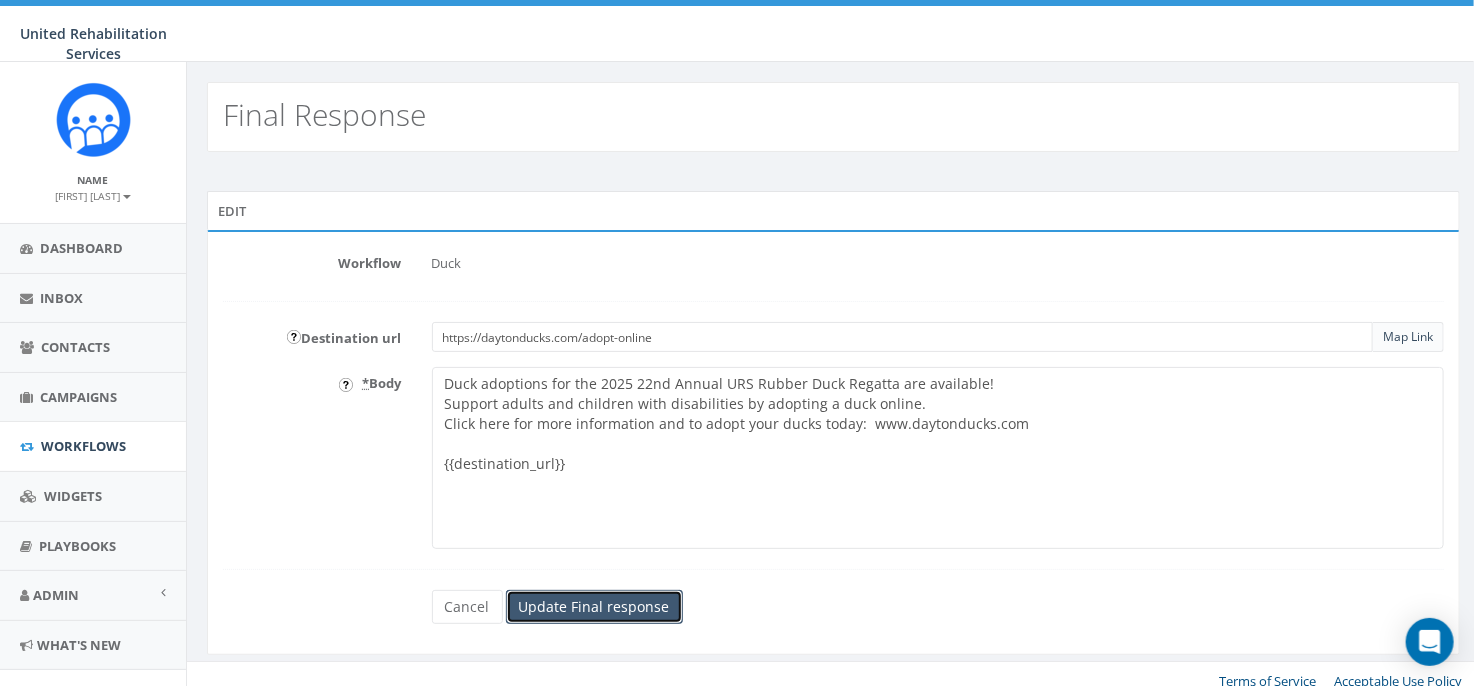click on "Update Final response" at bounding box center (594, 607) 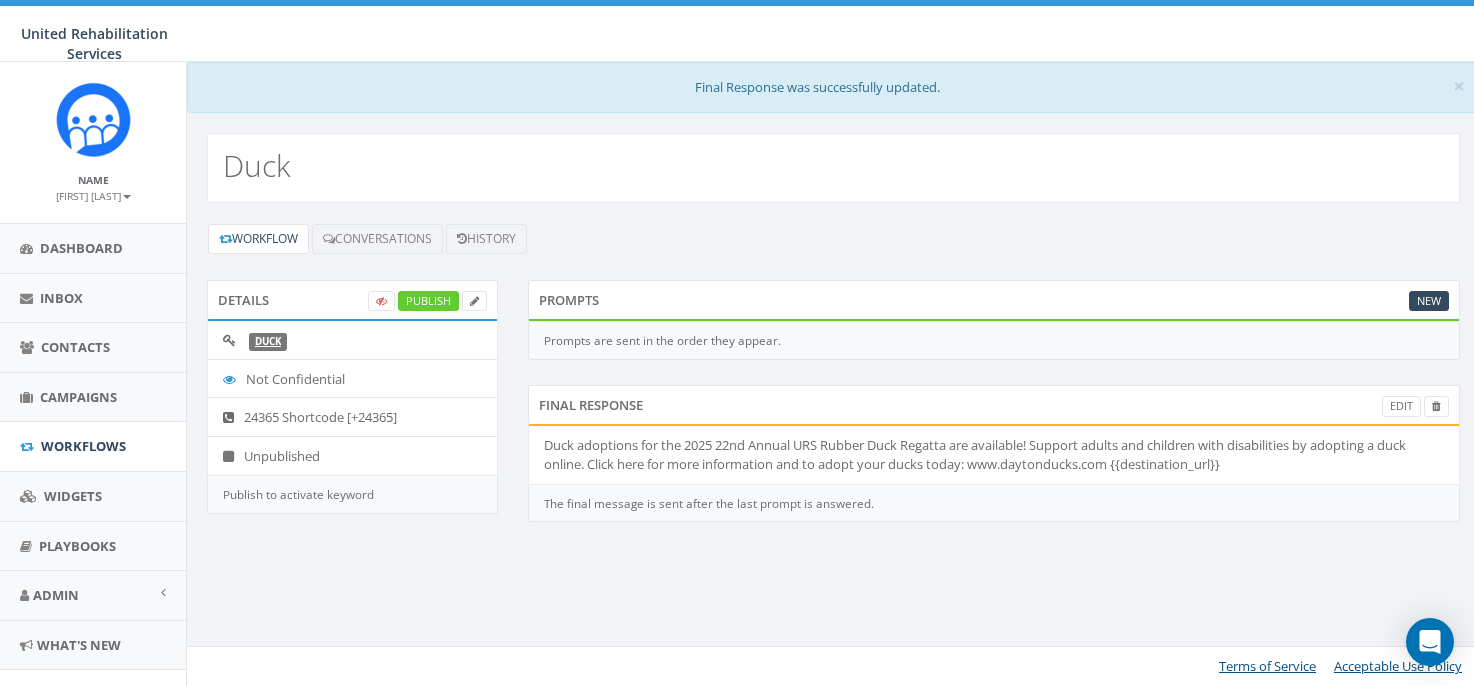 scroll, scrollTop: 0, scrollLeft: 0, axis: both 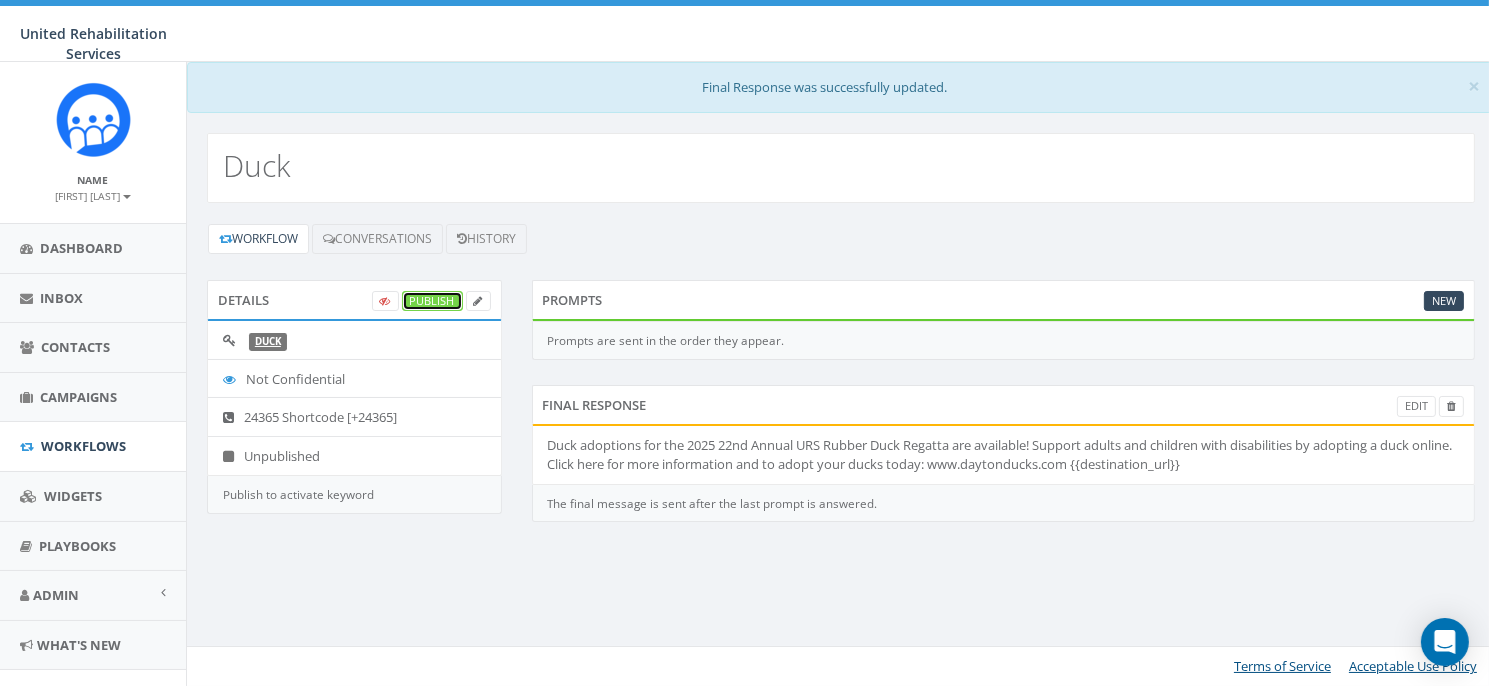 click on "Publish" at bounding box center [432, 301] 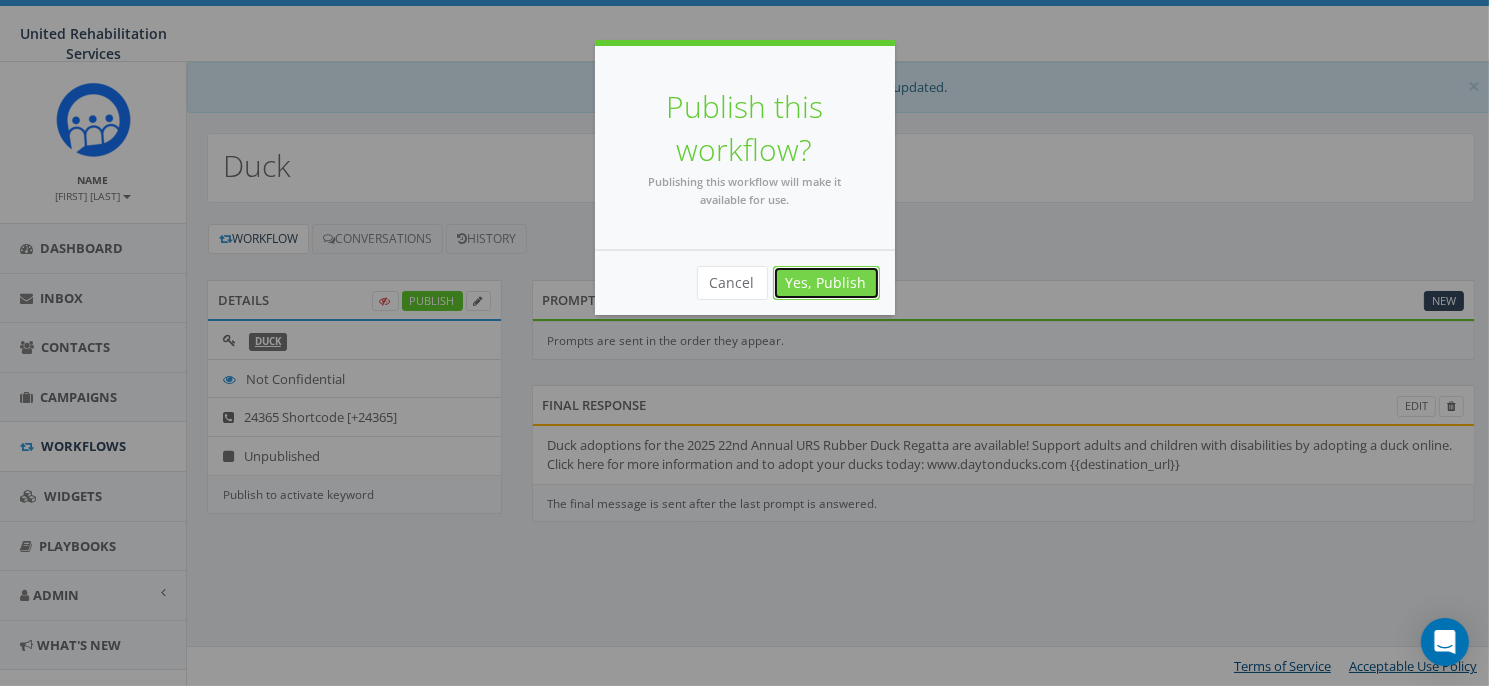 click on "Yes, Publish" at bounding box center (826, 283) 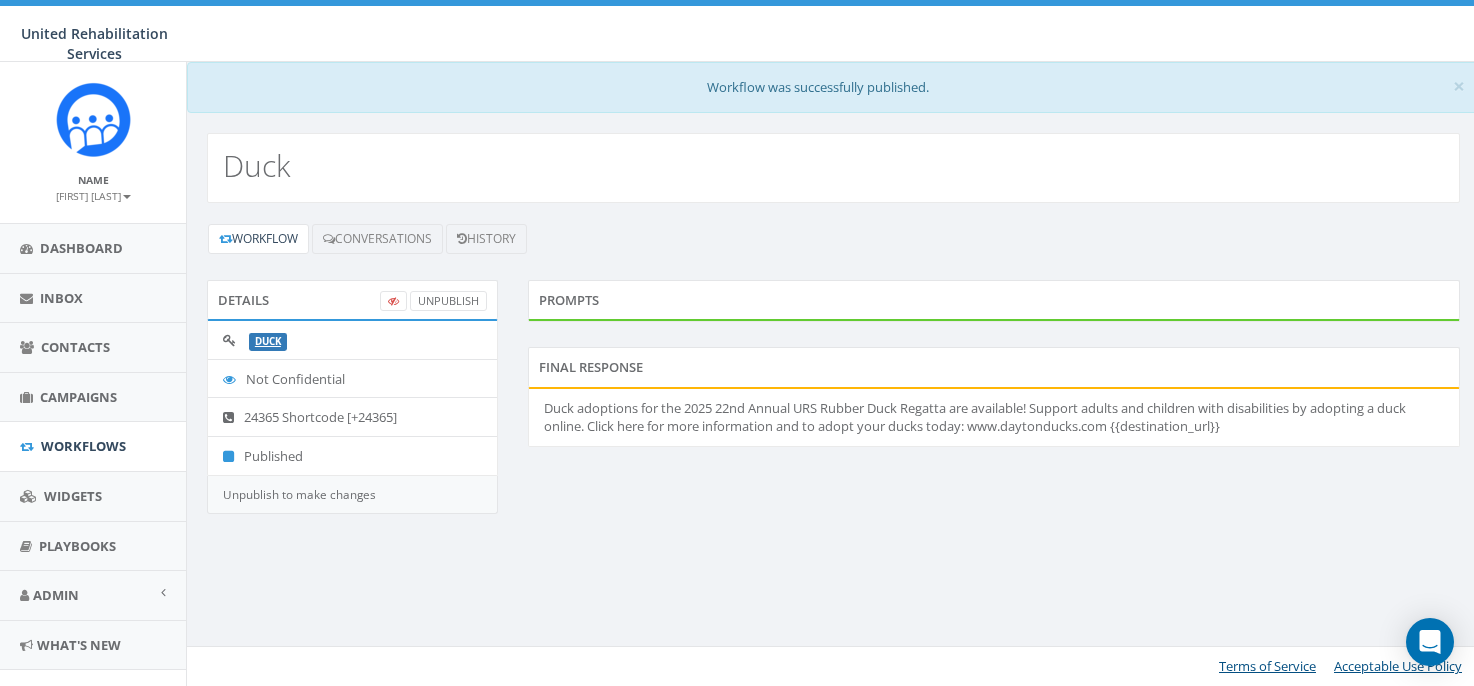 scroll, scrollTop: 0, scrollLeft: 0, axis: both 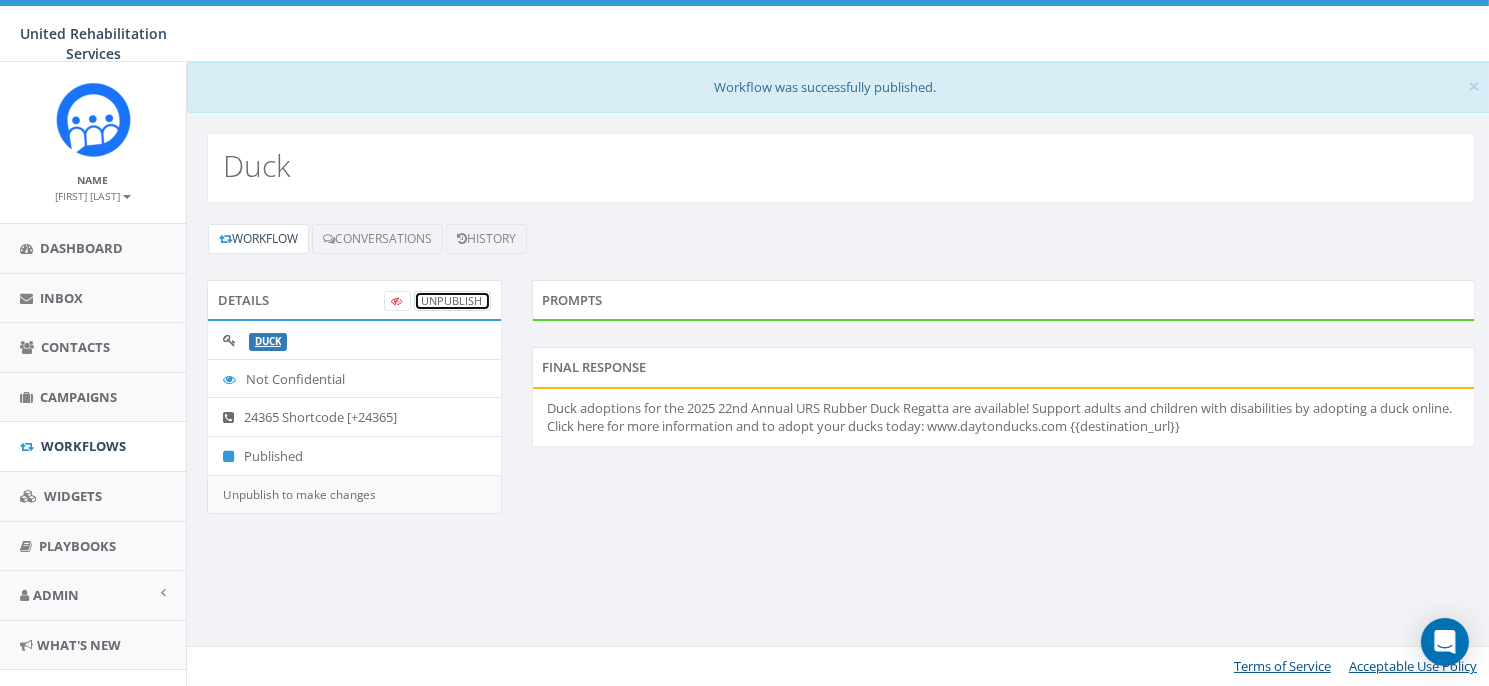 click on "UnPublish" at bounding box center (452, 301) 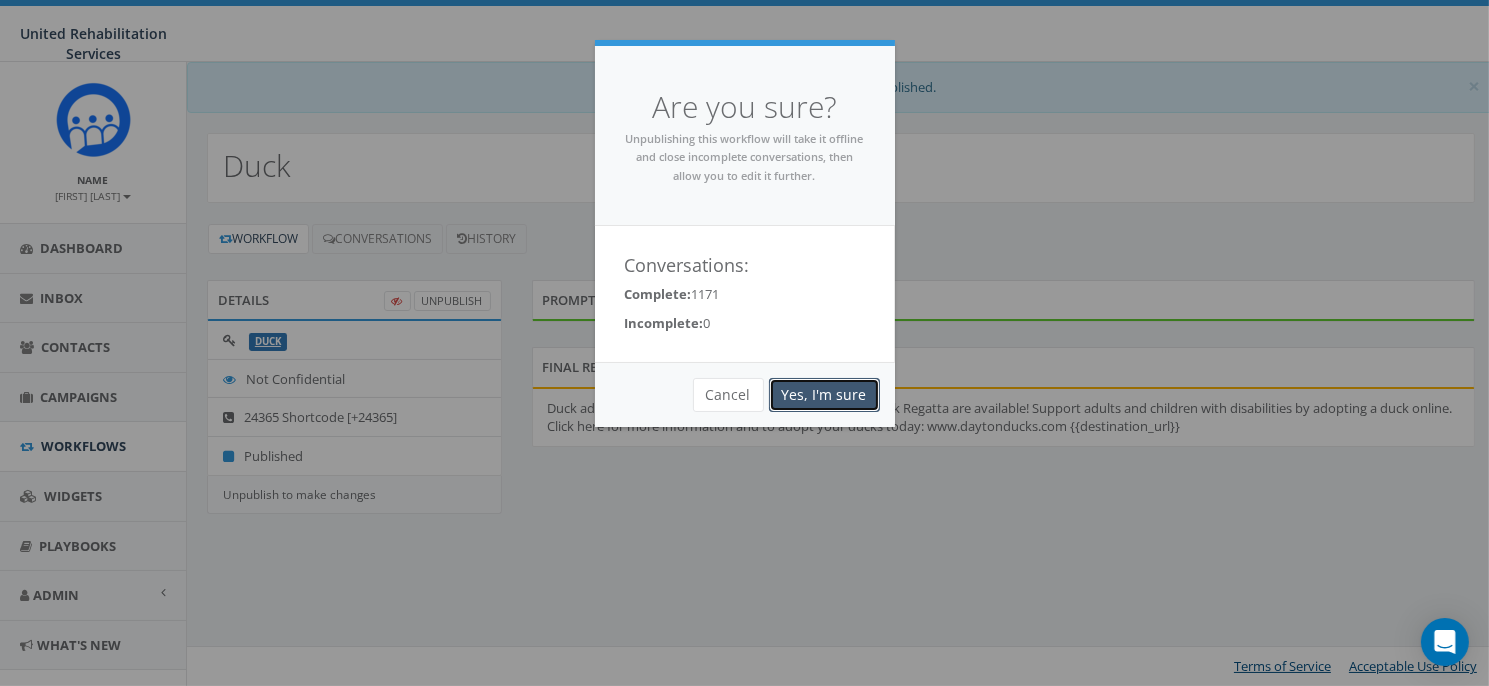 click on "Yes, I'm sure" at bounding box center [824, 525] 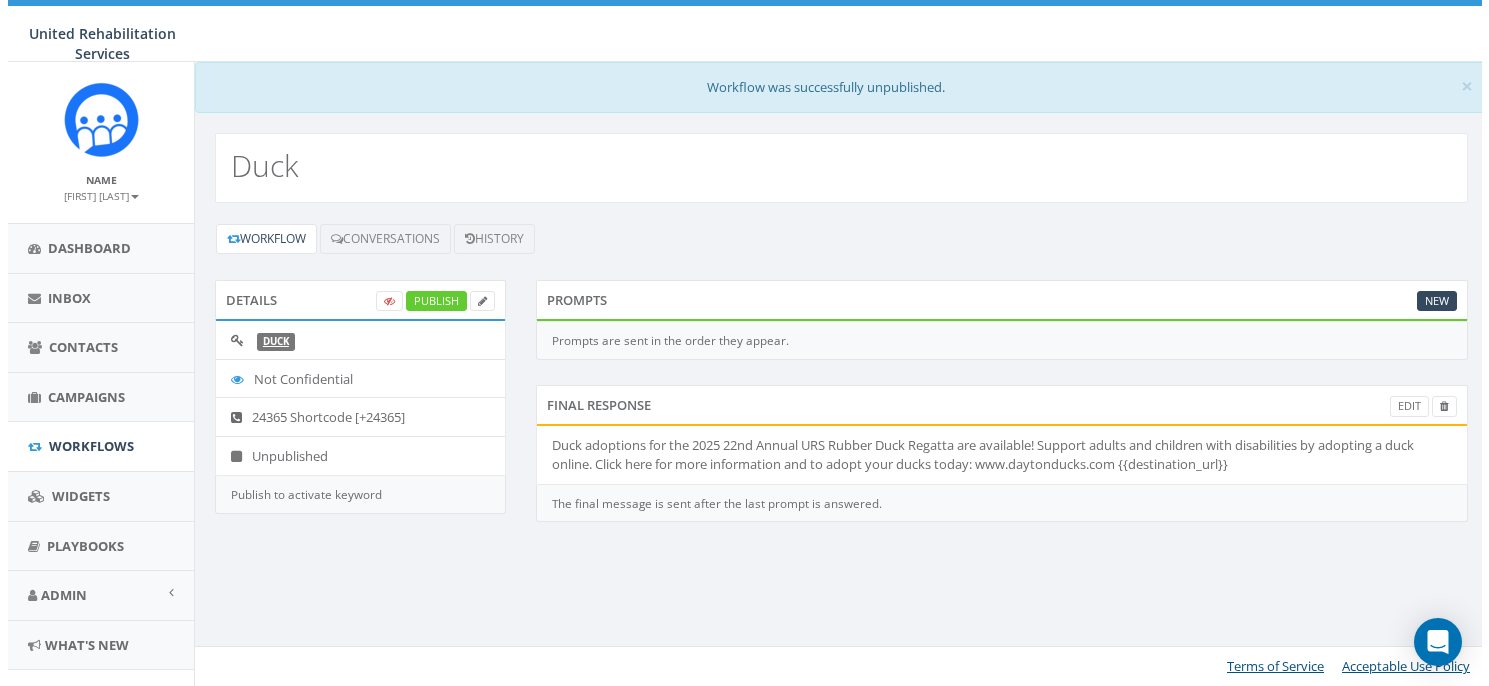 scroll, scrollTop: 0, scrollLeft: 0, axis: both 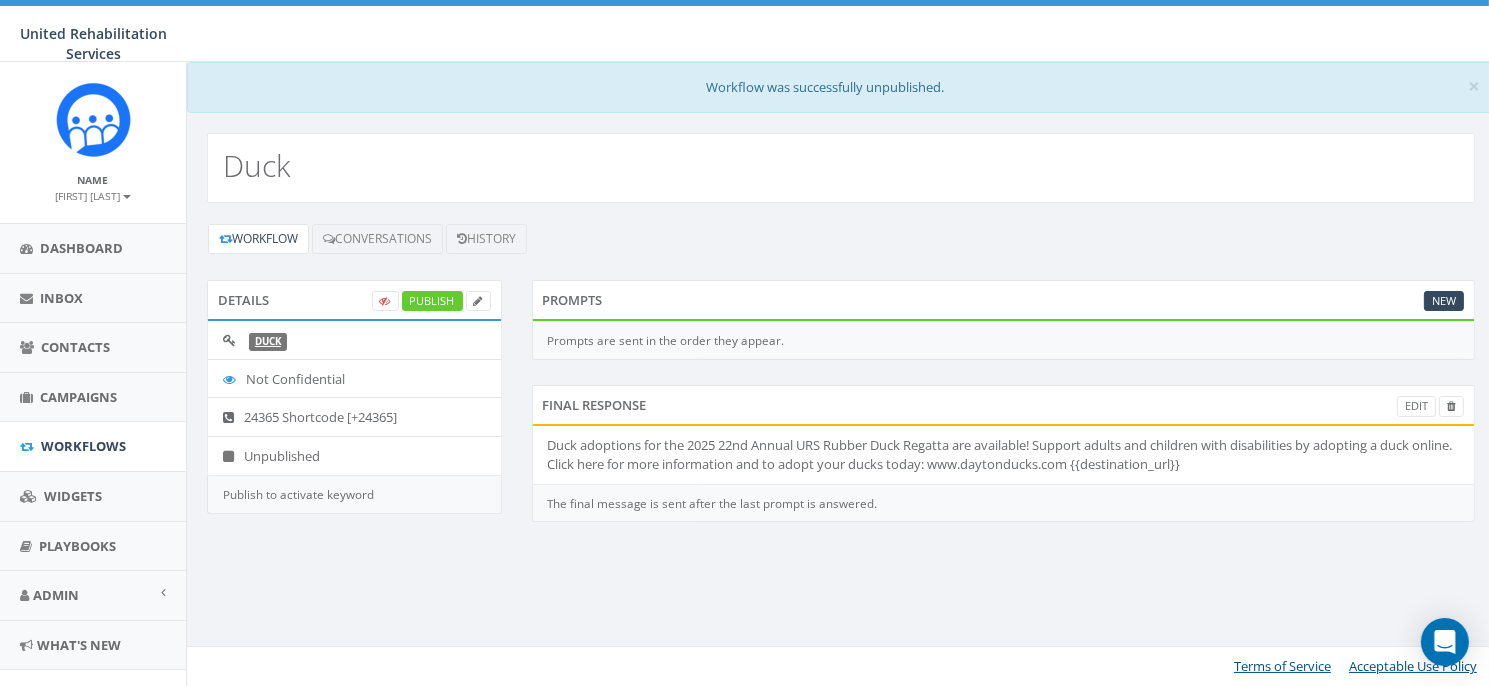 click on "Duck adoptions for the 2025 22nd Annual URS Rubber Duck Regatta are available!
Support adults and children with disabilities by adopting a duck online.
Click here for more information and to adopt your ducks today:  www.daytonducks.com
{{destination_url}}" at bounding box center [1004, 454] 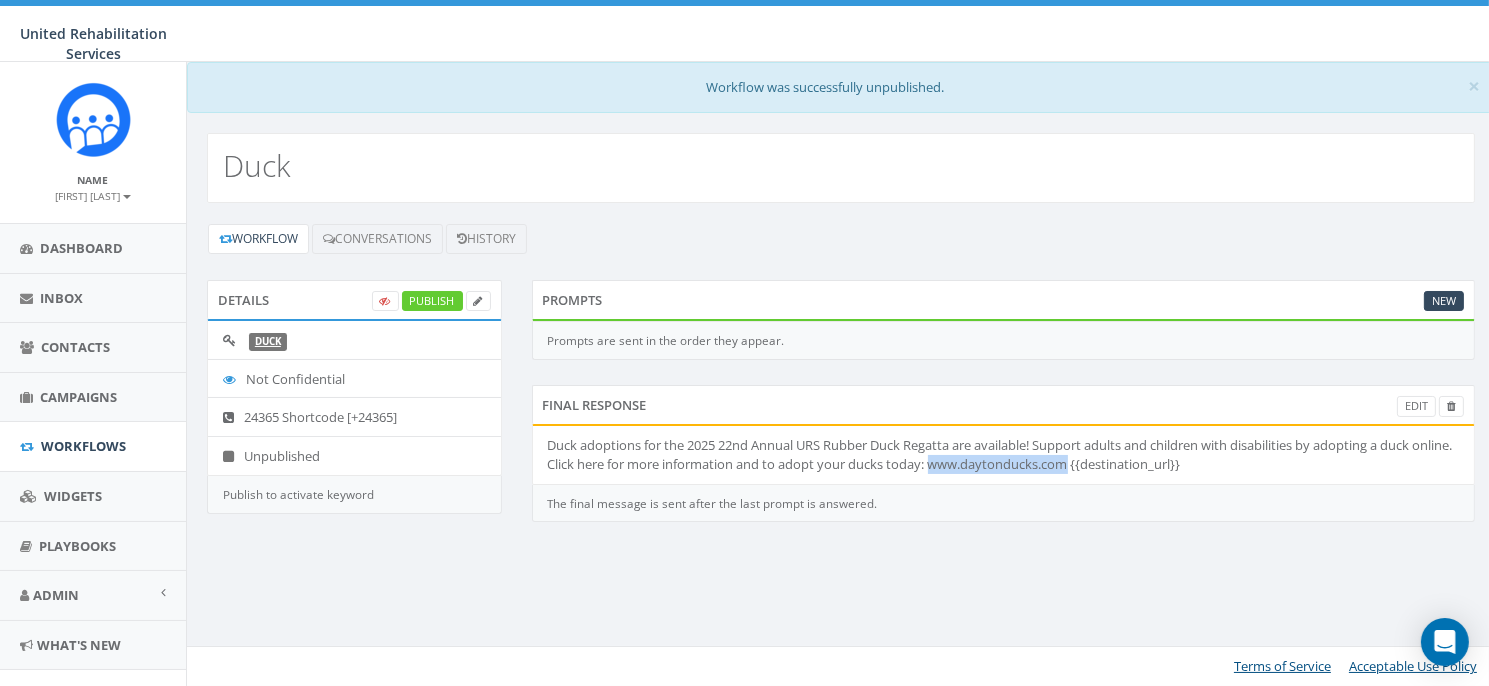 drag, startPoint x: 979, startPoint y: 460, endPoint x: 1113, endPoint y: 466, distance: 134.13426 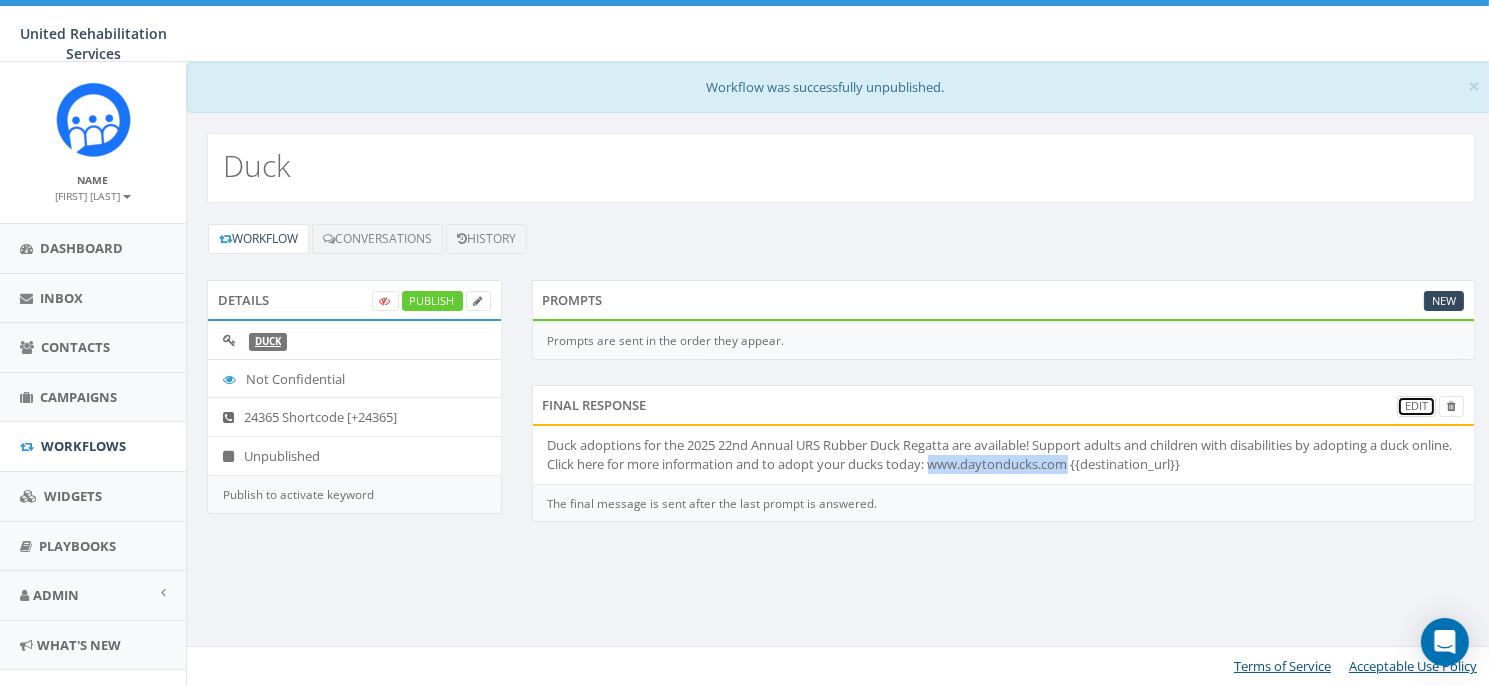 click on "Edit" at bounding box center [1416, 406] 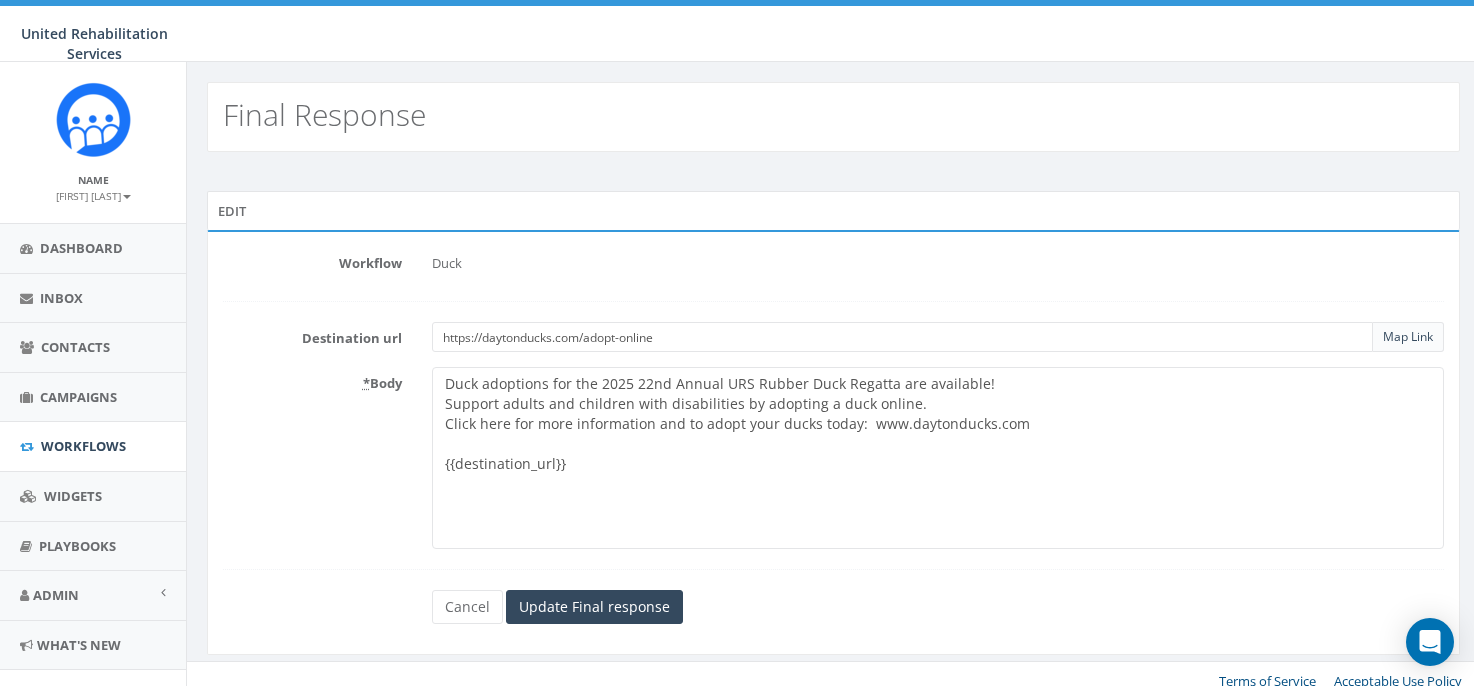 scroll, scrollTop: 0, scrollLeft: 0, axis: both 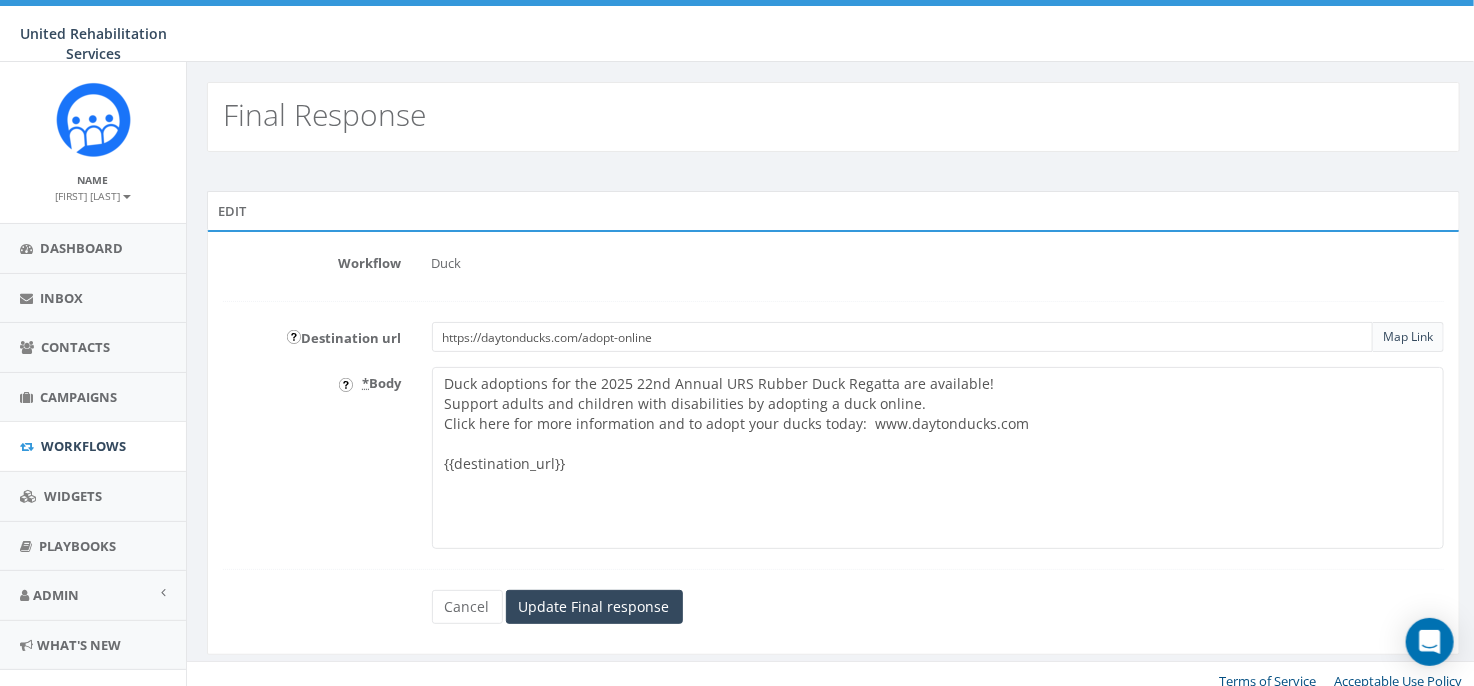 drag, startPoint x: 866, startPoint y: 420, endPoint x: 1017, endPoint y: 416, distance: 151.05296 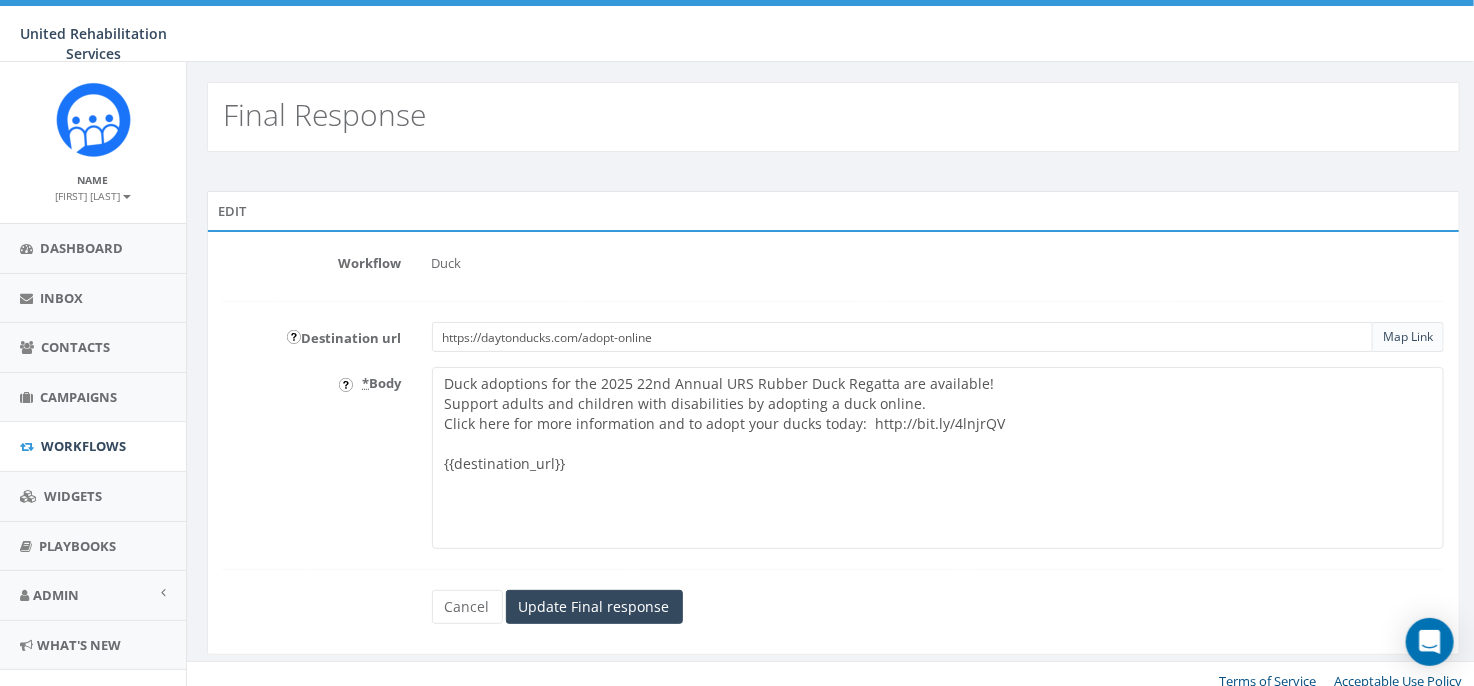 paste on "http://bit.ly/4lnjrQV" 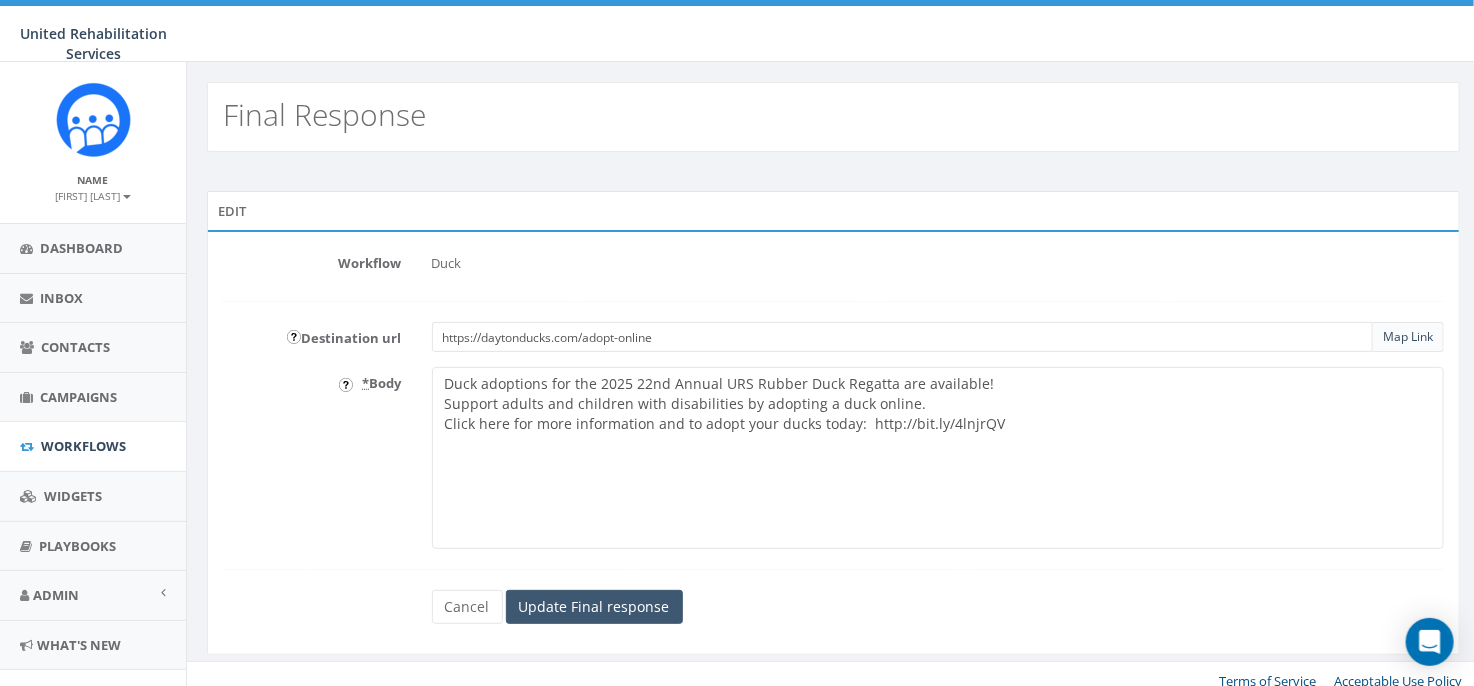 type on "Duck adoptions for the 2025 22nd Annual URS Rubber Duck Regatta are available!
Support adults and children with disabilities by adopting a duck online.
Click here for more information and to adopt your ducks today:  http://bit.ly/4lnjrQV" 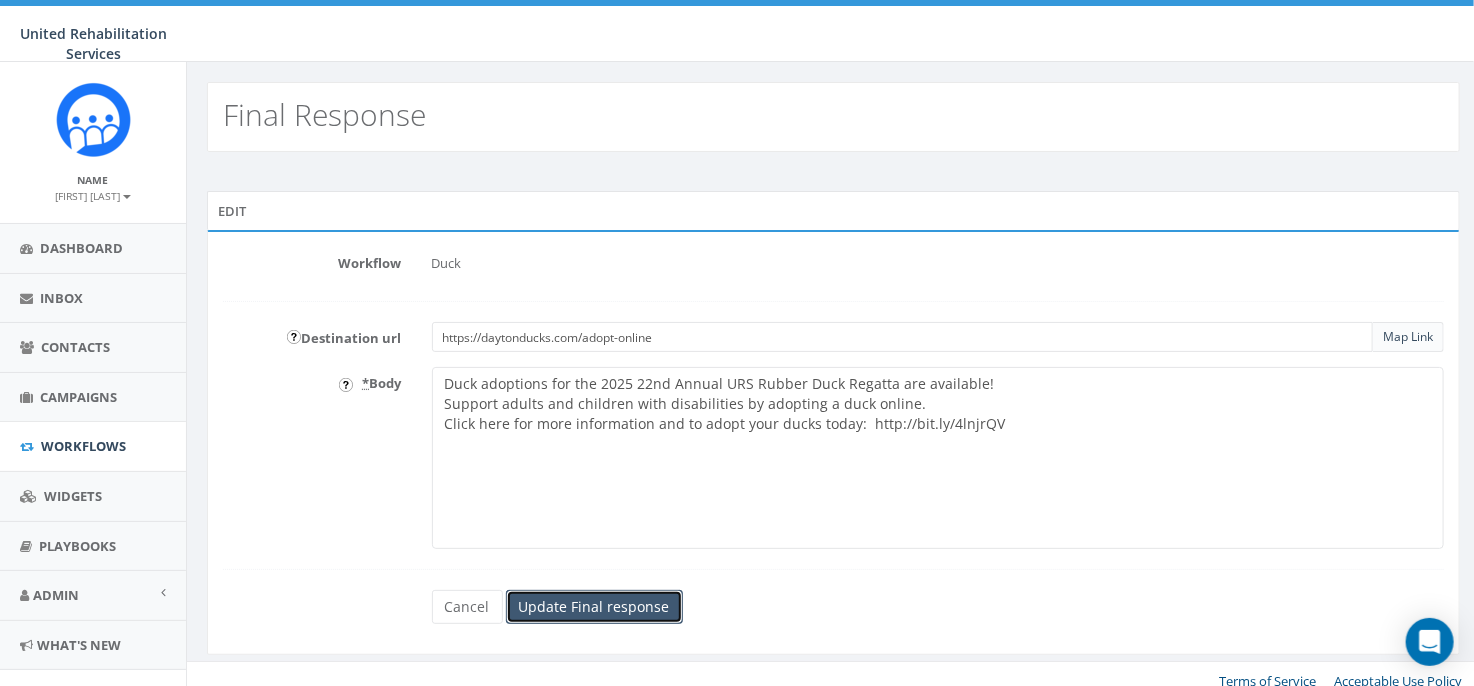 click on "Update Final response" at bounding box center (594, 607) 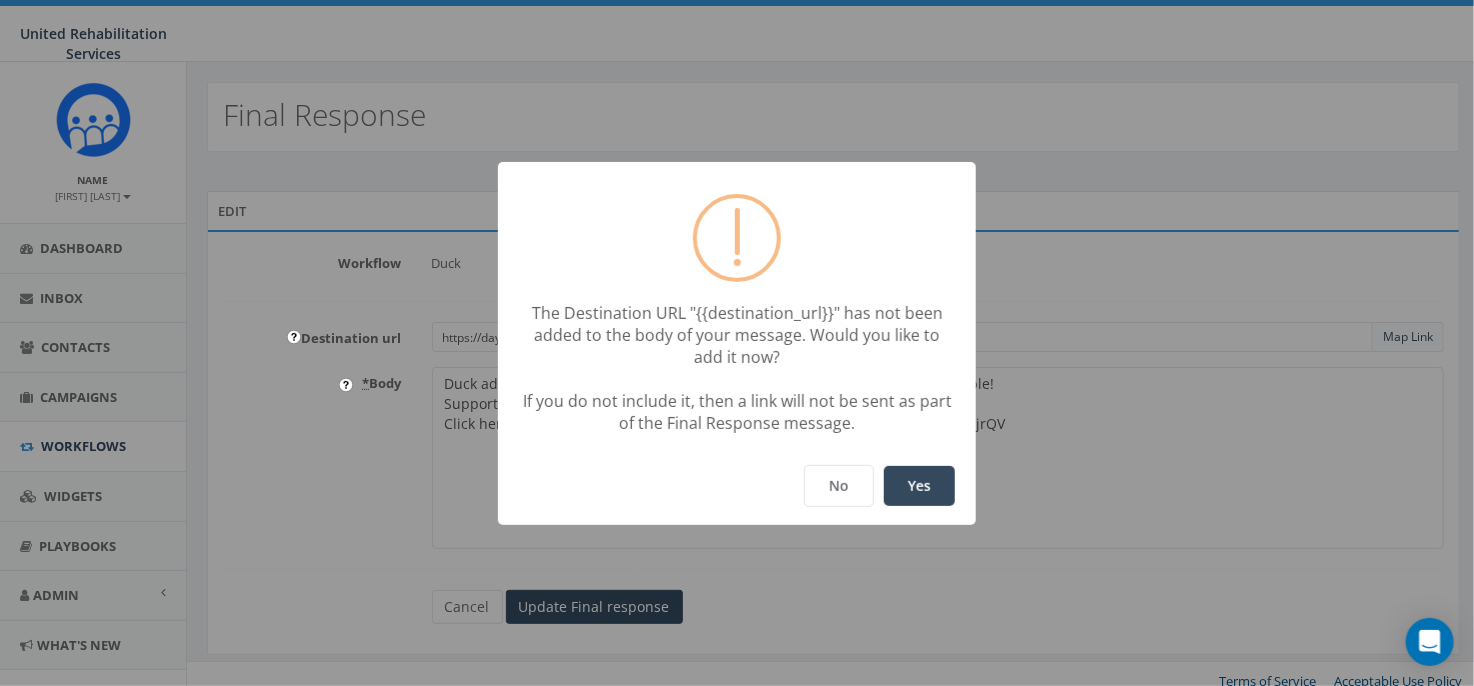 click on "Yes" at bounding box center [919, 486] 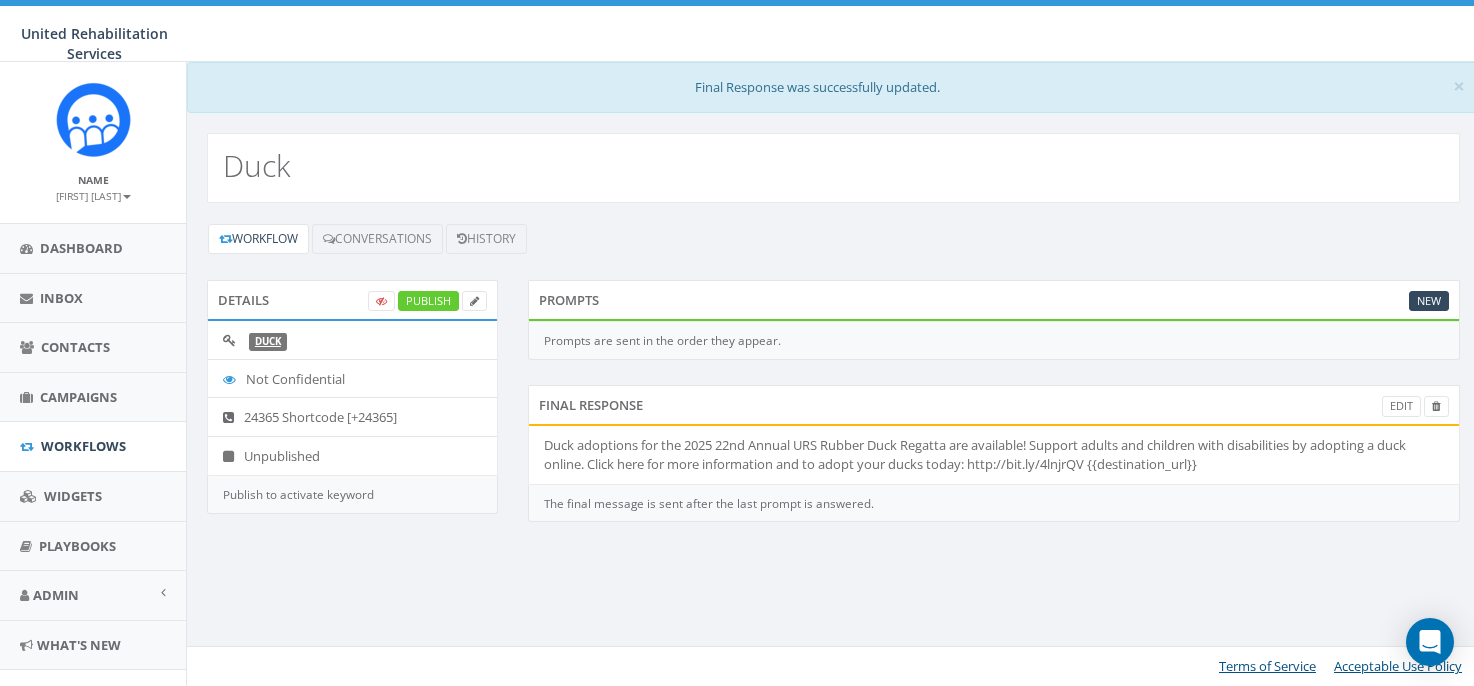 scroll, scrollTop: 0, scrollLeft: 0, axis: both 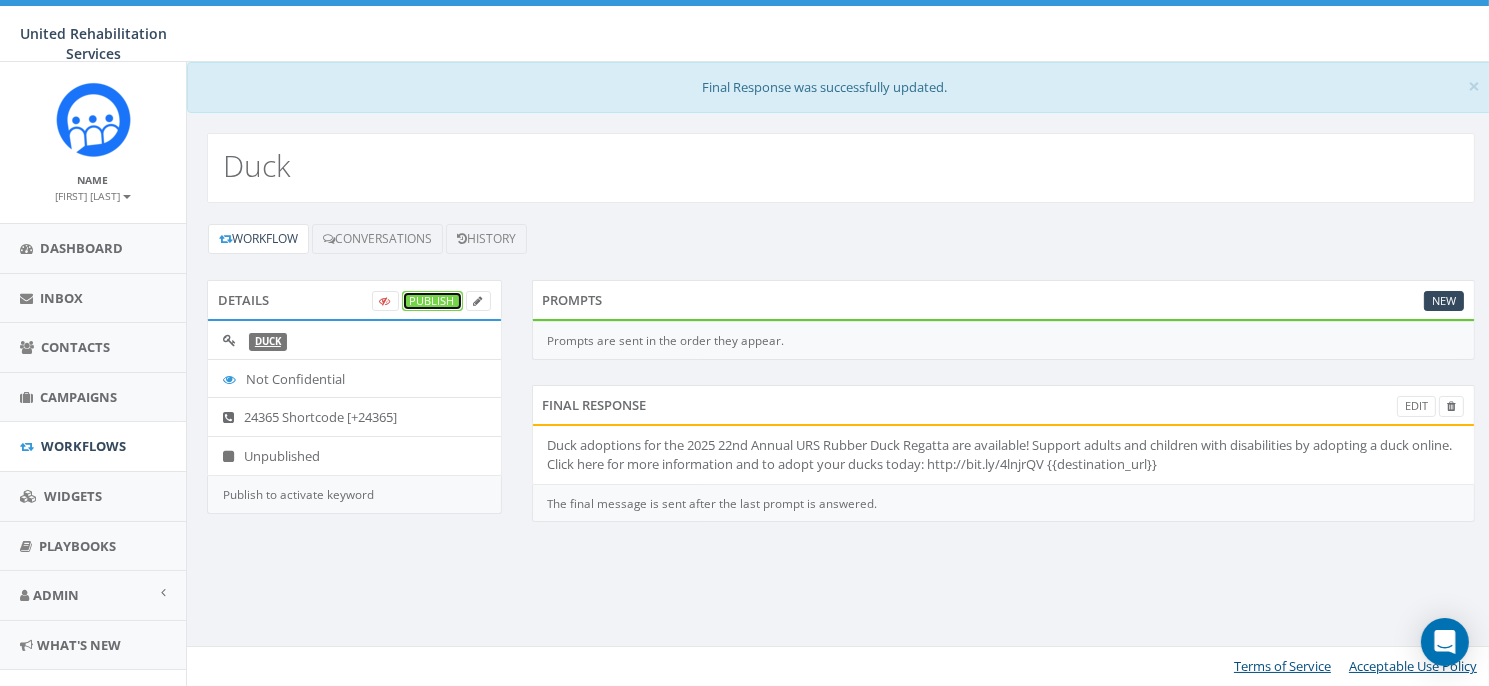 click on "Publish" at bounding box center [432, 301] 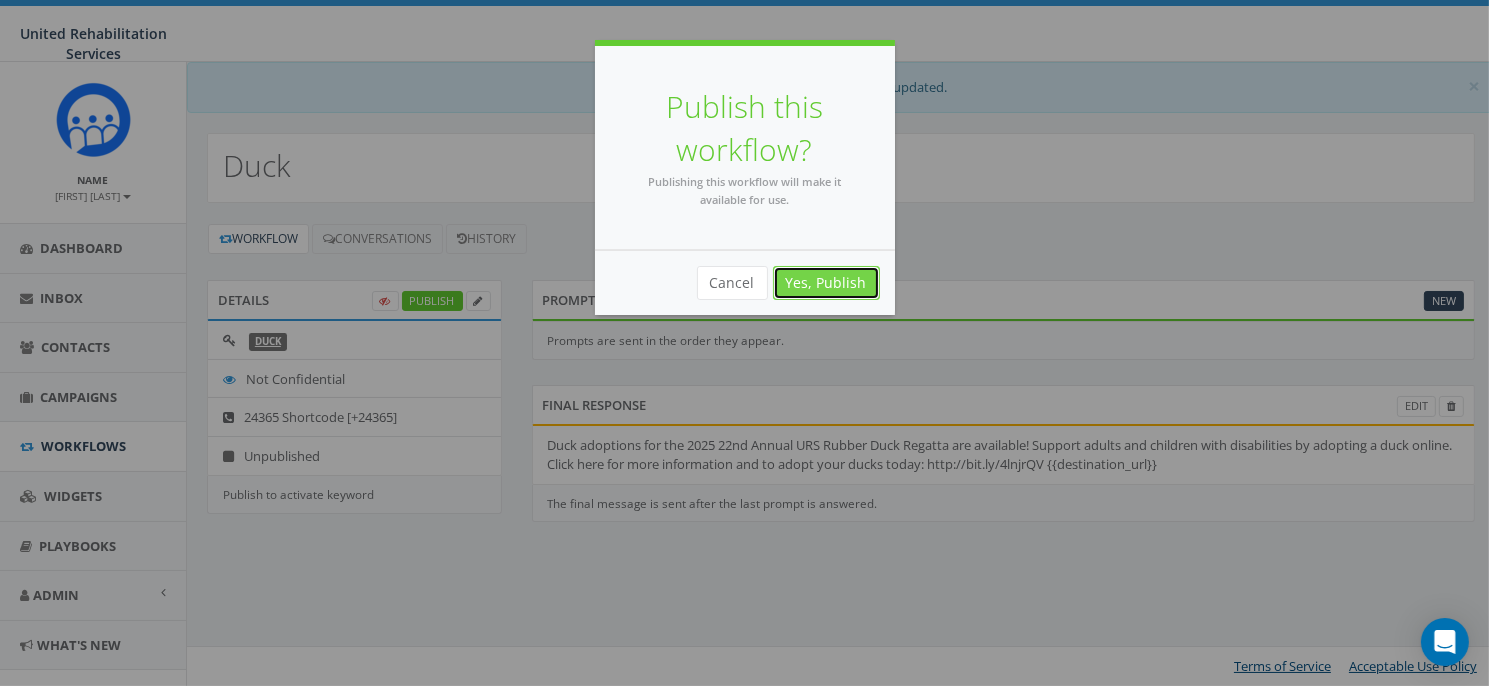 click on "Yes, Publish" at bounding box center [826, 283] 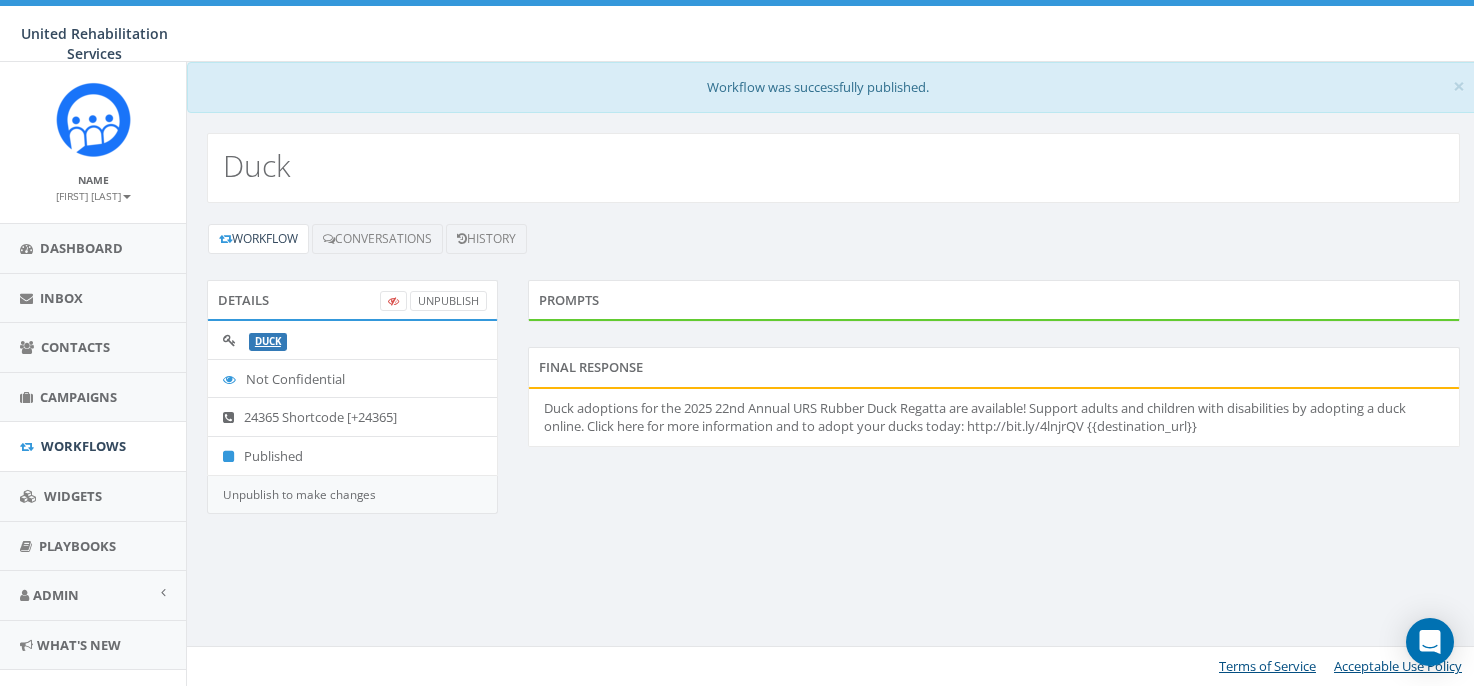 scroll, scrollTop: 0, scrollLeft: 0, axis: both 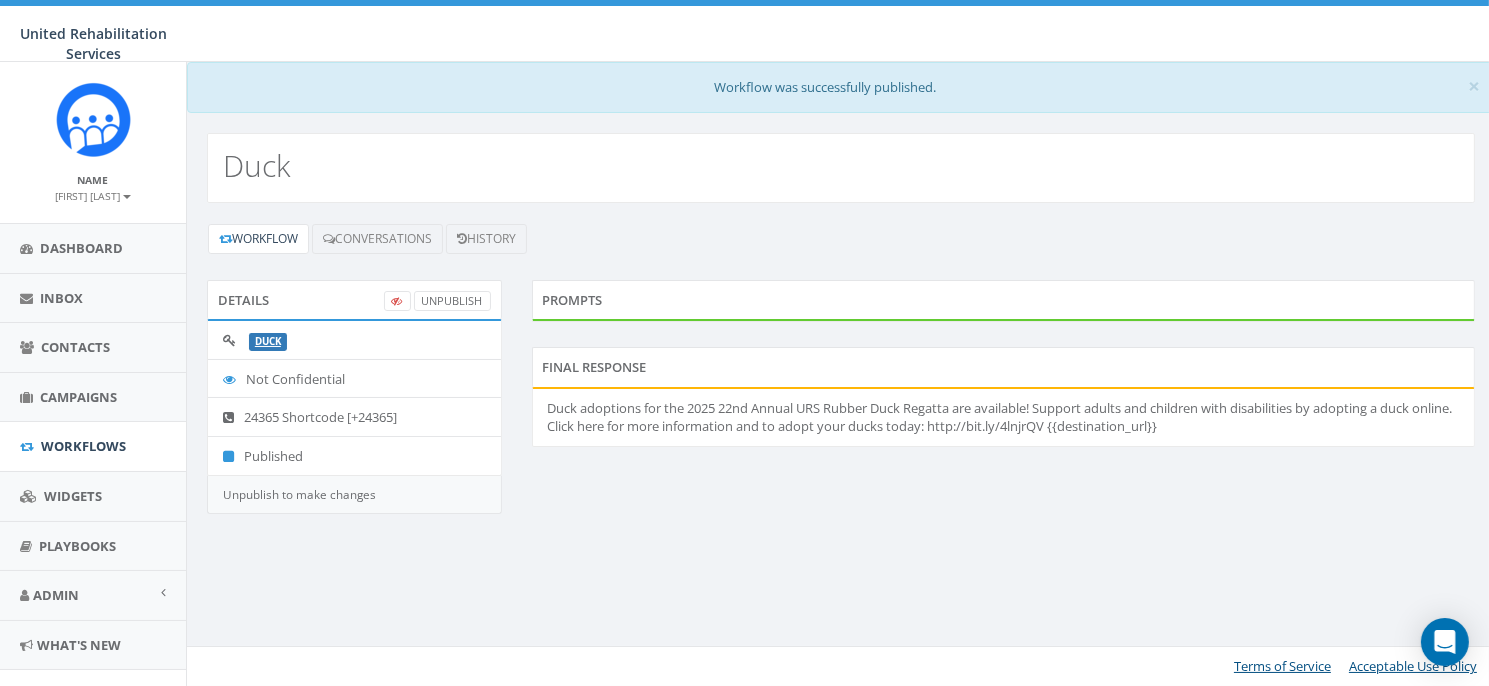 click on "Details   UnPublish" at bounding box center (354, 300) 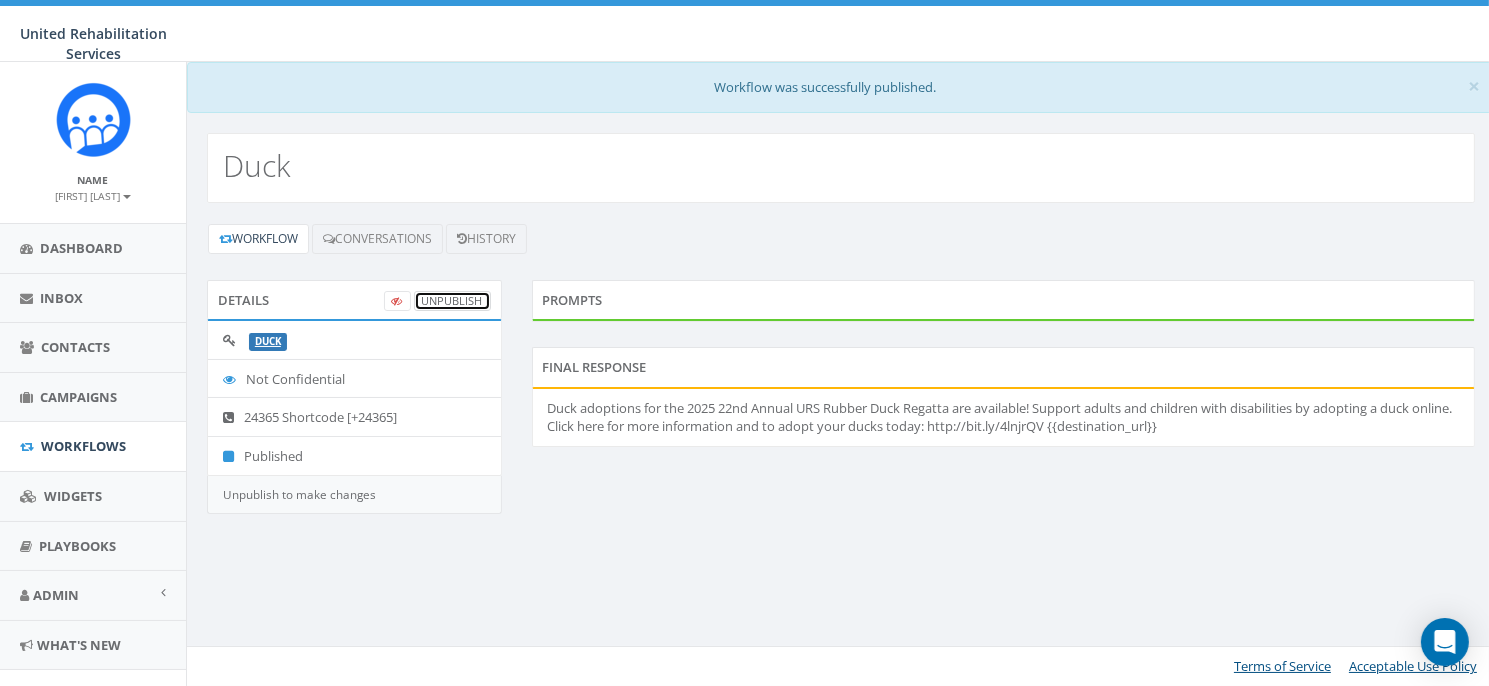 click on "UnPublish" at bounding box center [452, 301] 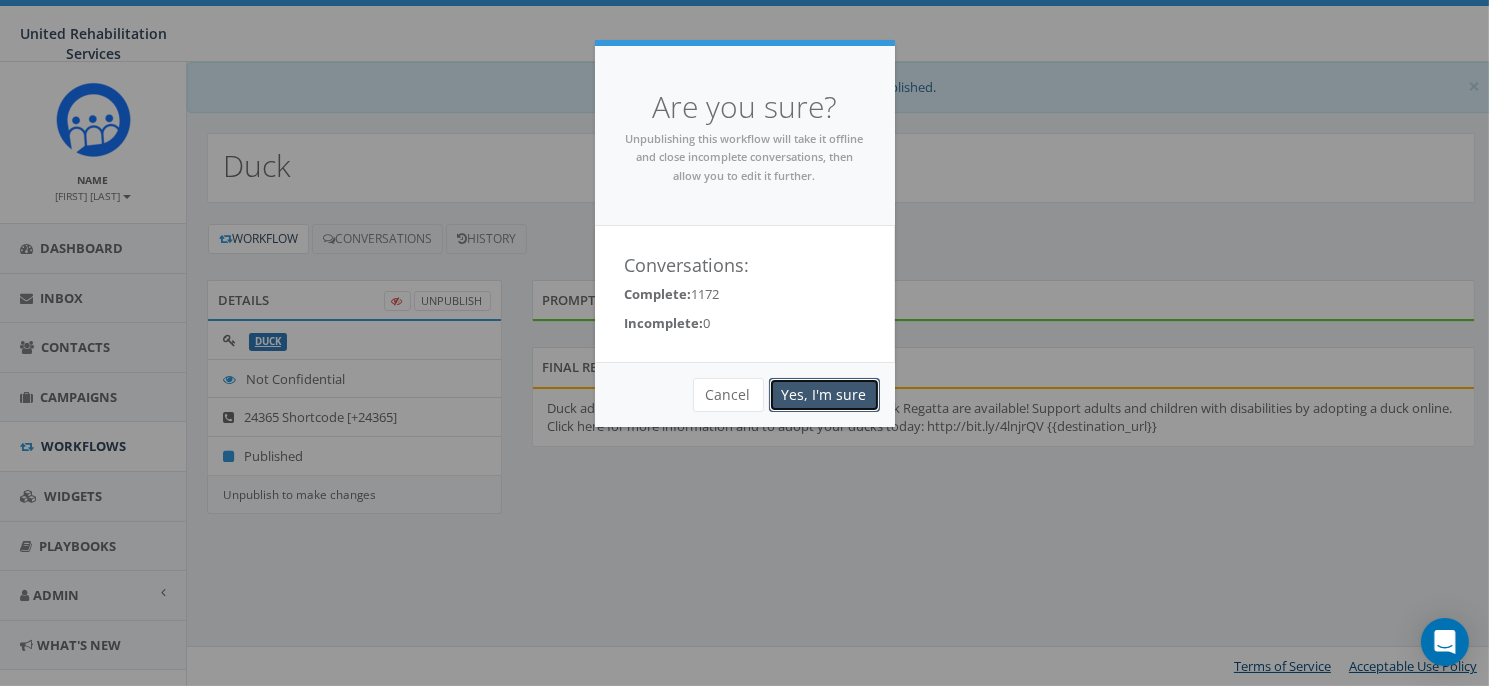 click on "Yes, I'm sure" at bounding box center (824, 395) 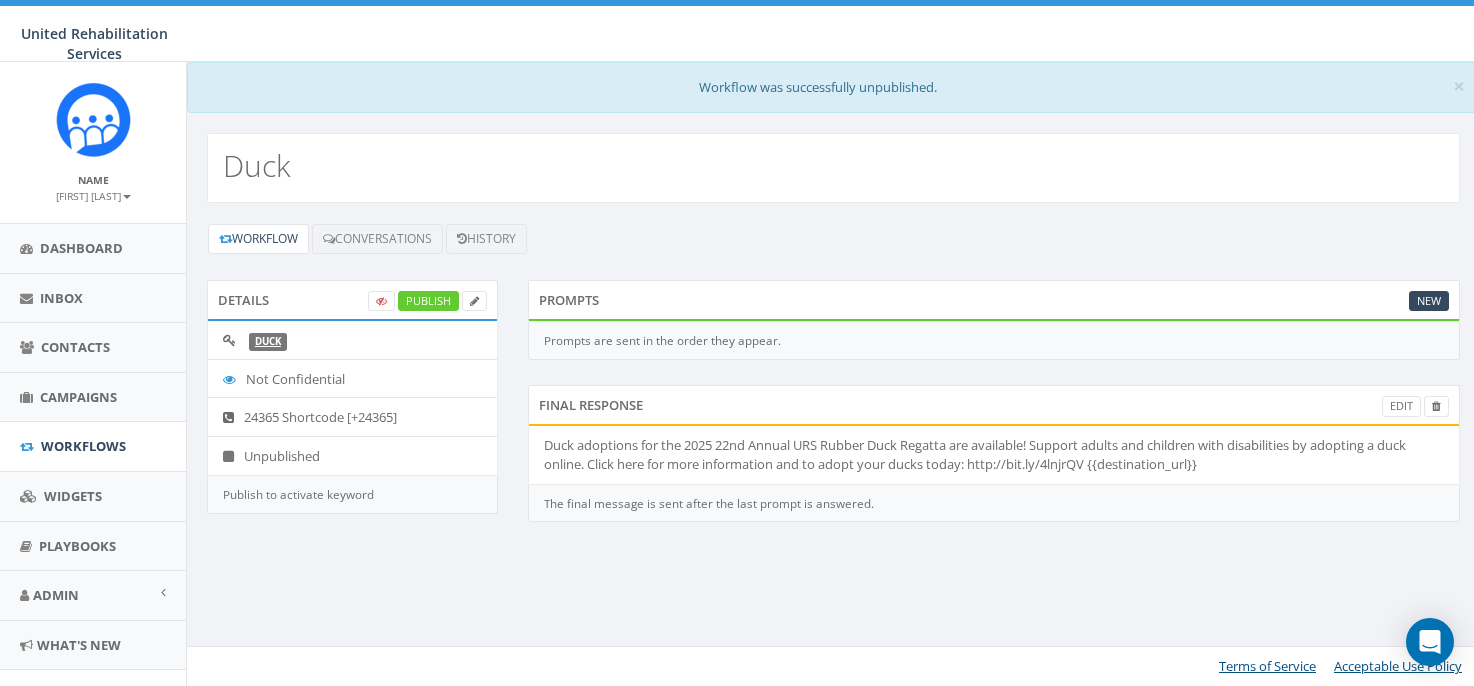scroll, scrollTop: 0, scrollLeft: 0, axis: both 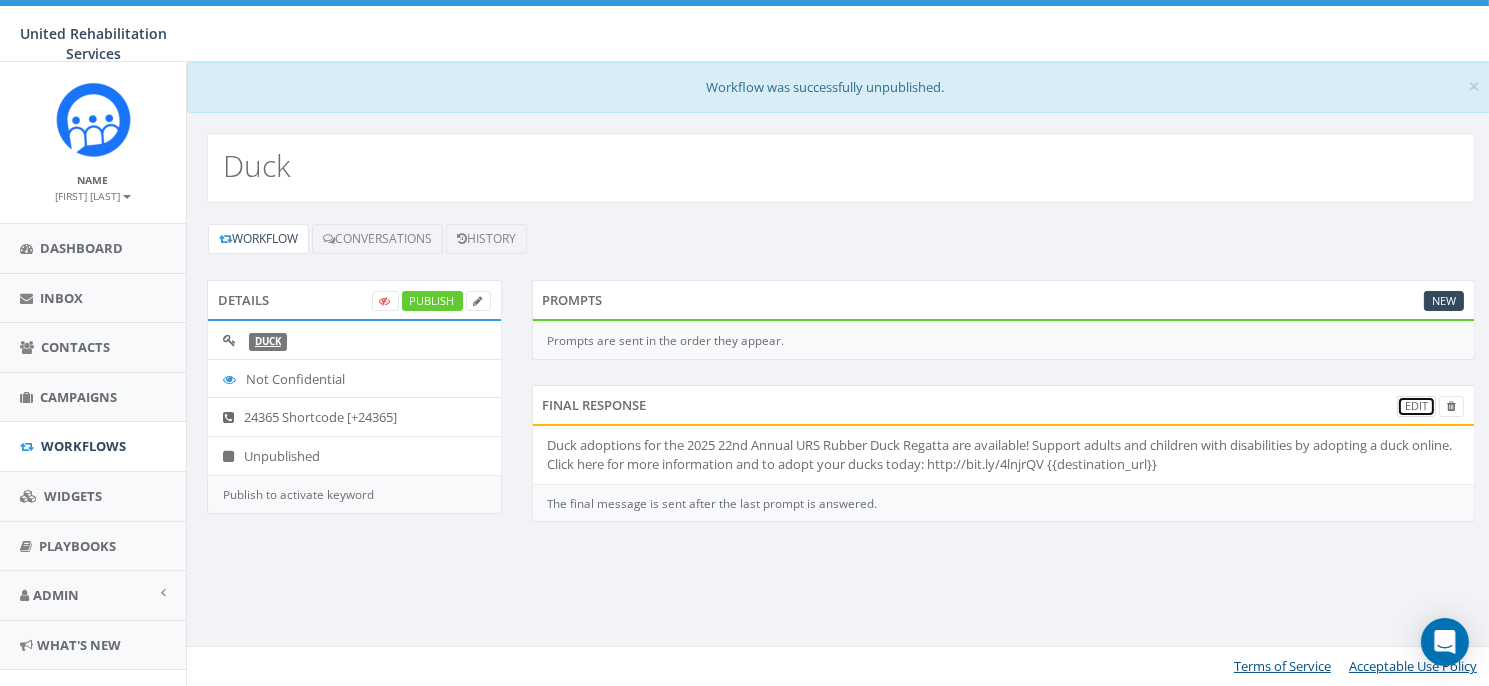 click on "Edit" at bounding box center [1416, 406] 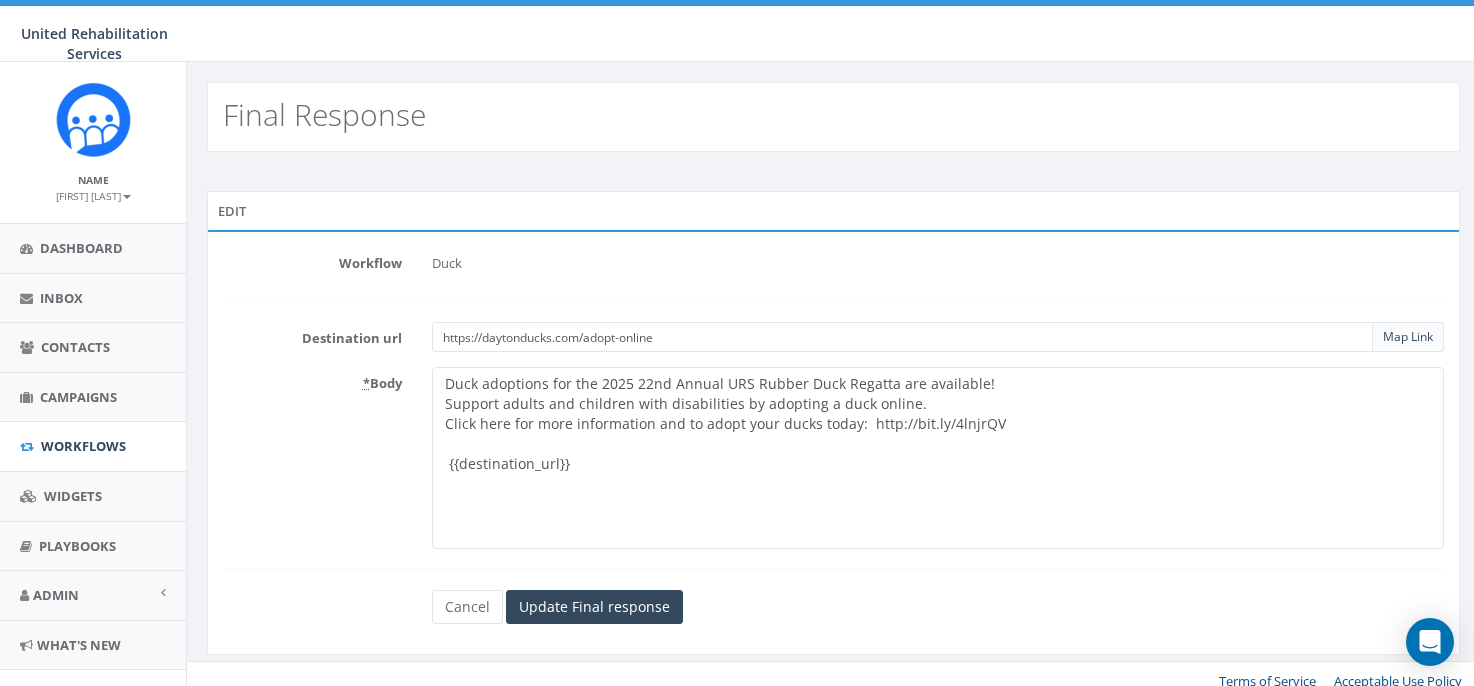 scroll, scrollTop: 0, scrollLeft: 0, axis: both 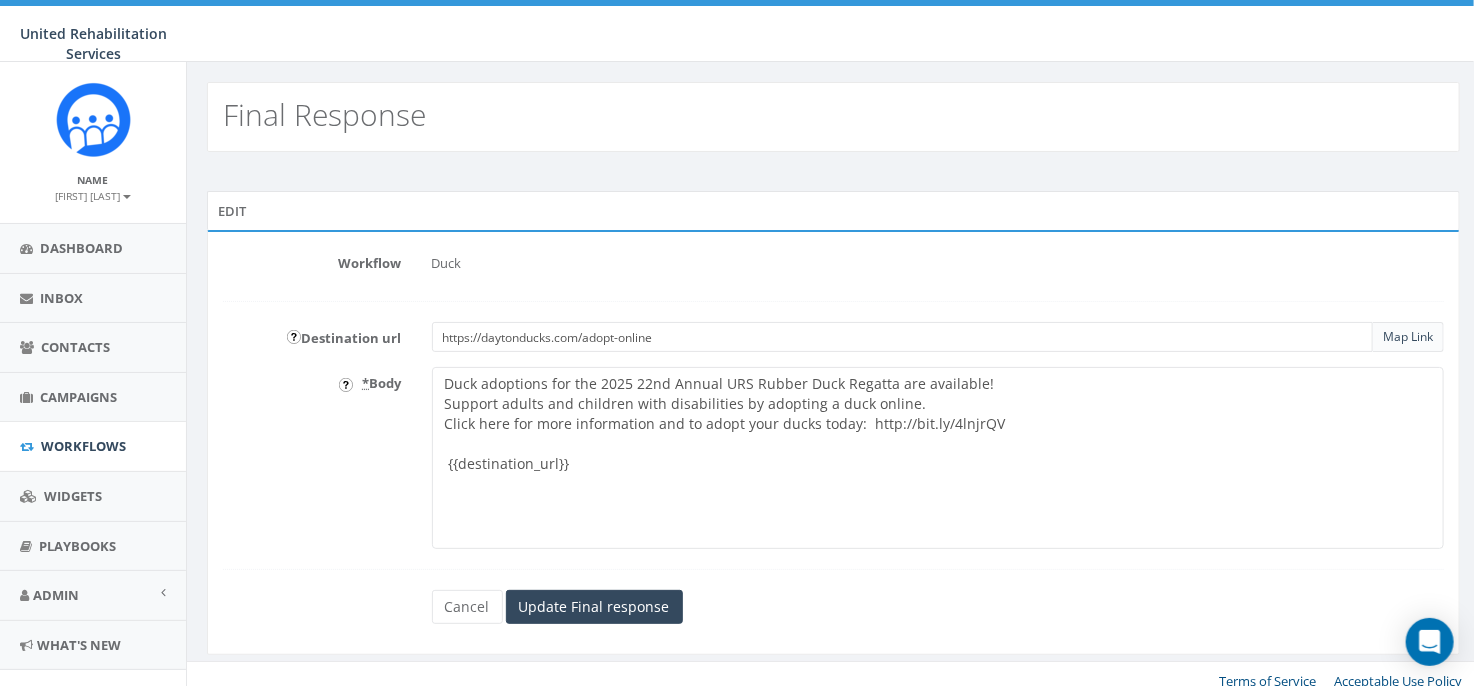 drag, startPoint x: 597, startPoint y: 385, endPoint x: 631, endPoint y: 385, distance: 34 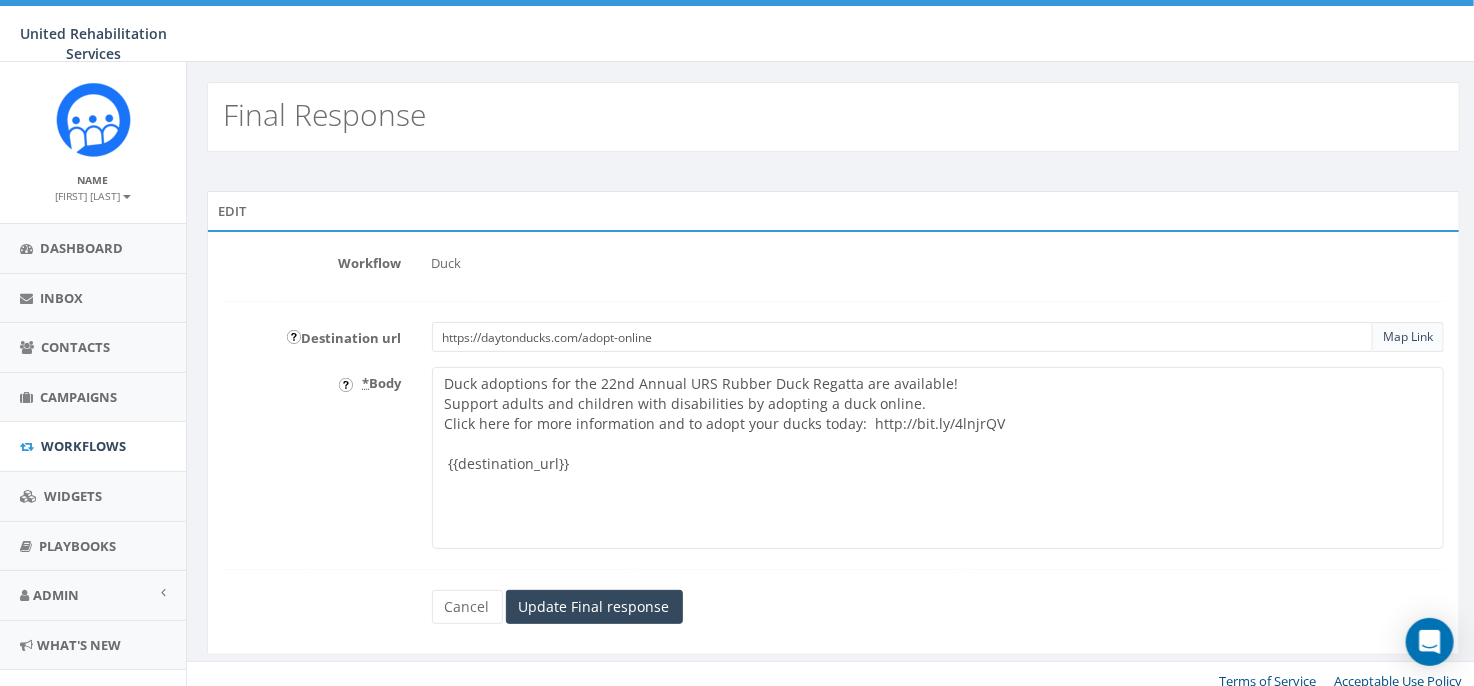 click on "Duck adoptions for the 2025 22nd Annual URS Rubber Duck Regatta are available!
Support adults and children with disabilities by adopting a duck online.
Click here for more information and to adopt your ducks today:  http://bit.ly/4lnjrQV
{{destination_url}}" at bounding box center (938, 458) 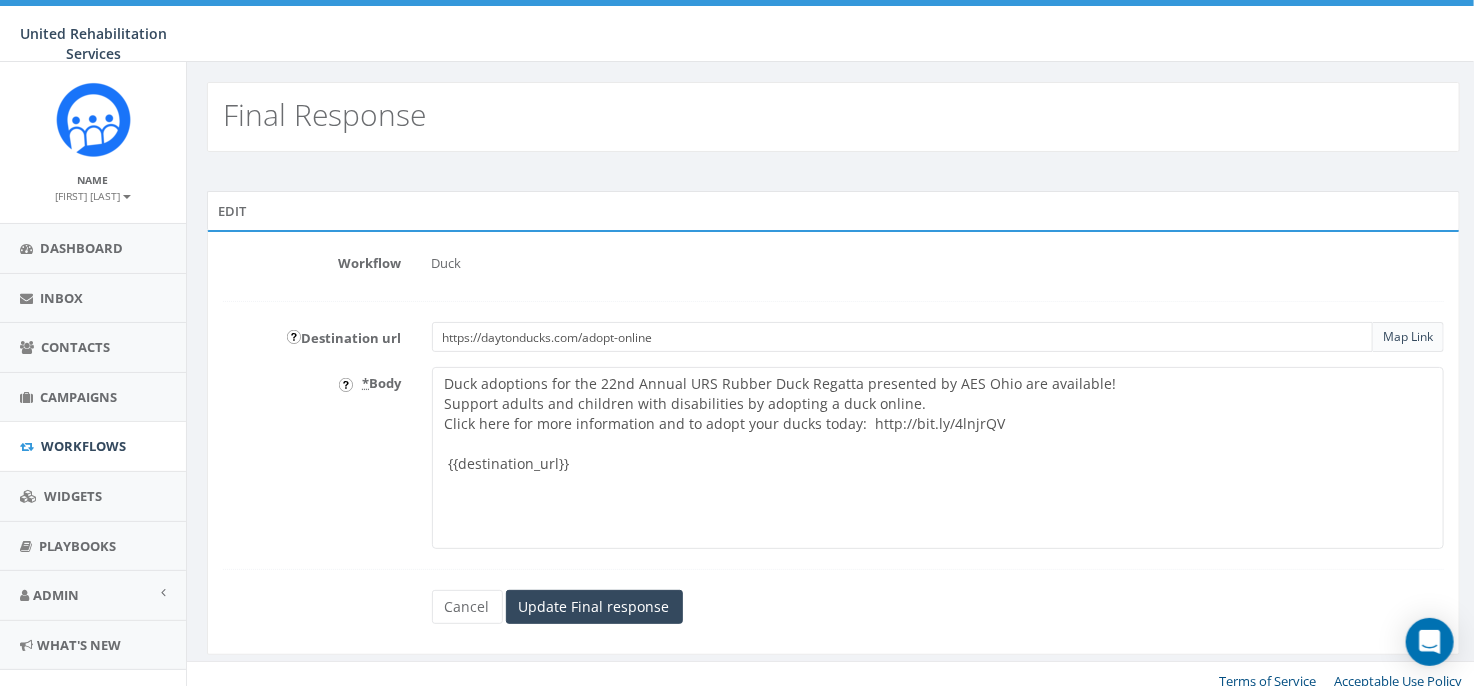 click on "Duck adoptions for the 2025 22nd Annual URS Rubber Duck Regatta are available!
Support adults and children with disabilities by adopting a duck online.
Click here for more information and to adopt your ducks today:  http://bit.ly/4lnjrQV
{{destination_url}}" at bounding box center (938, 458) 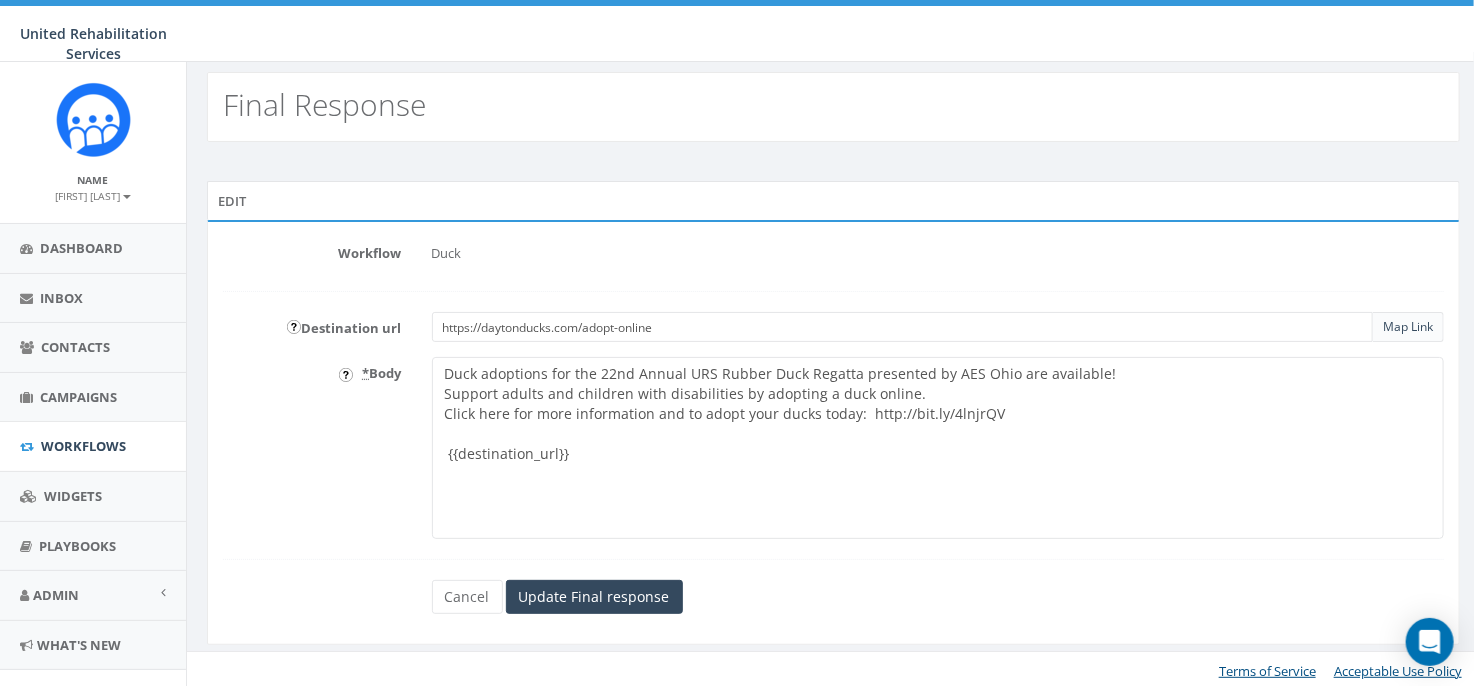 scroll, scrollTop: 12, scrollLeft: 0, axis: vertical 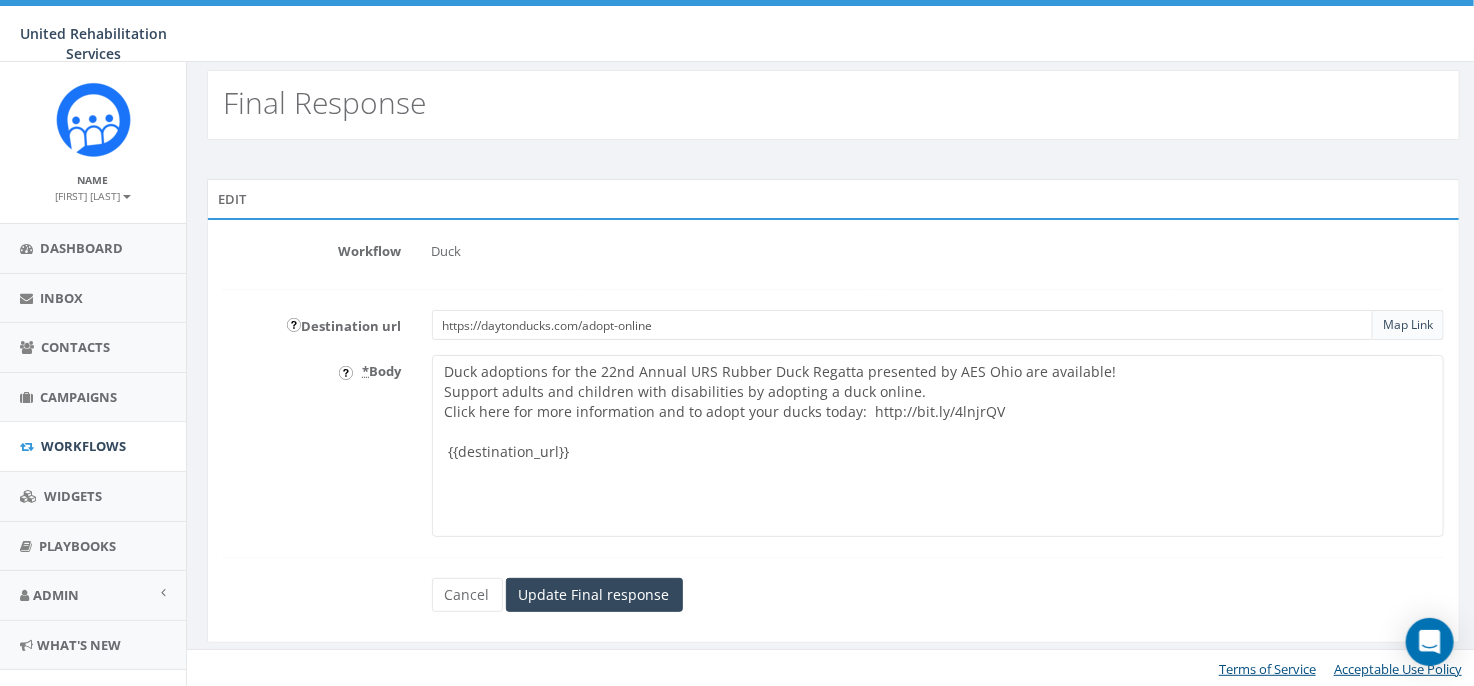type on "Duck adoptions for the 22nd Annual URS Rubber Duck Regatta presented by AES Ohio are available!
Support adults and children with disabilities by adopting a duck online.
Click here for more information and to adopt your ducks today:  http://bit.ly/4lnjrQV
{{destination_url}}" 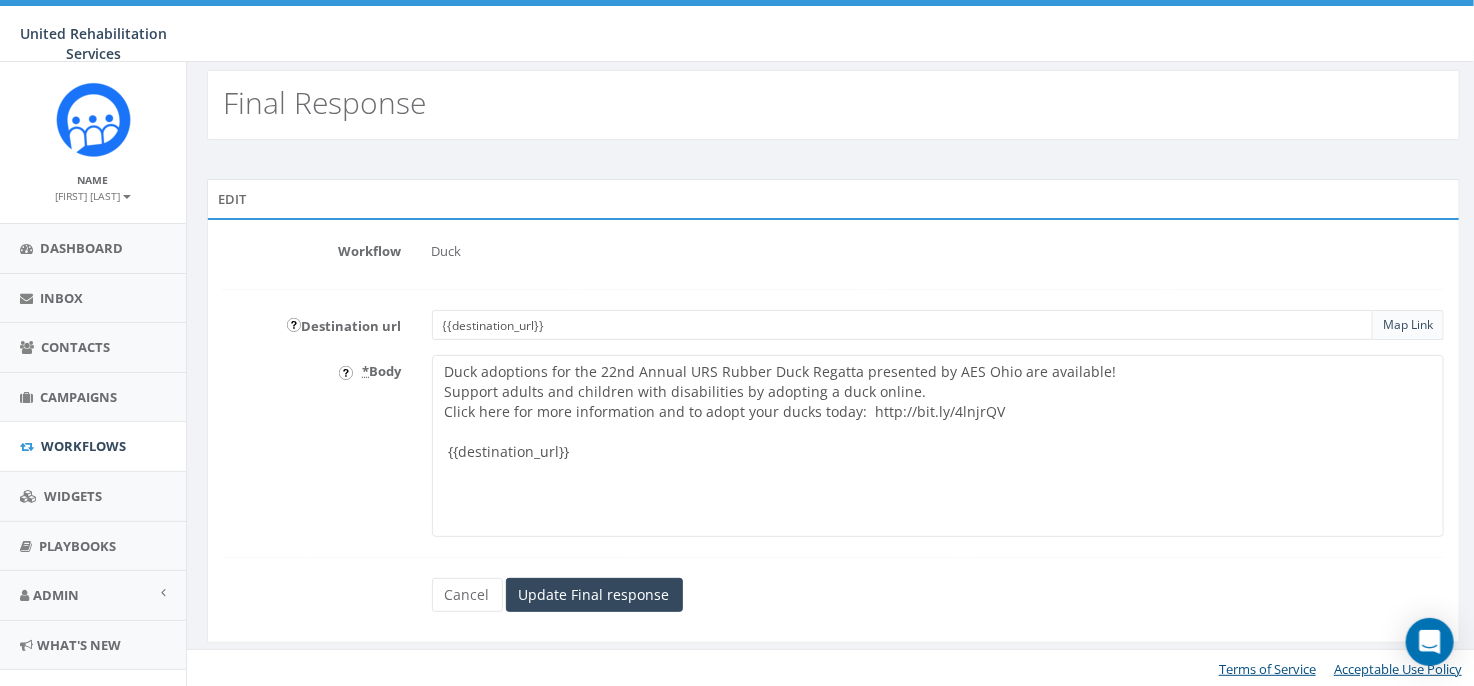 drag, startPoint x: 541, startPoint y: 313, endPoint x: 407, endPoint y: 309, distance: 134.0597 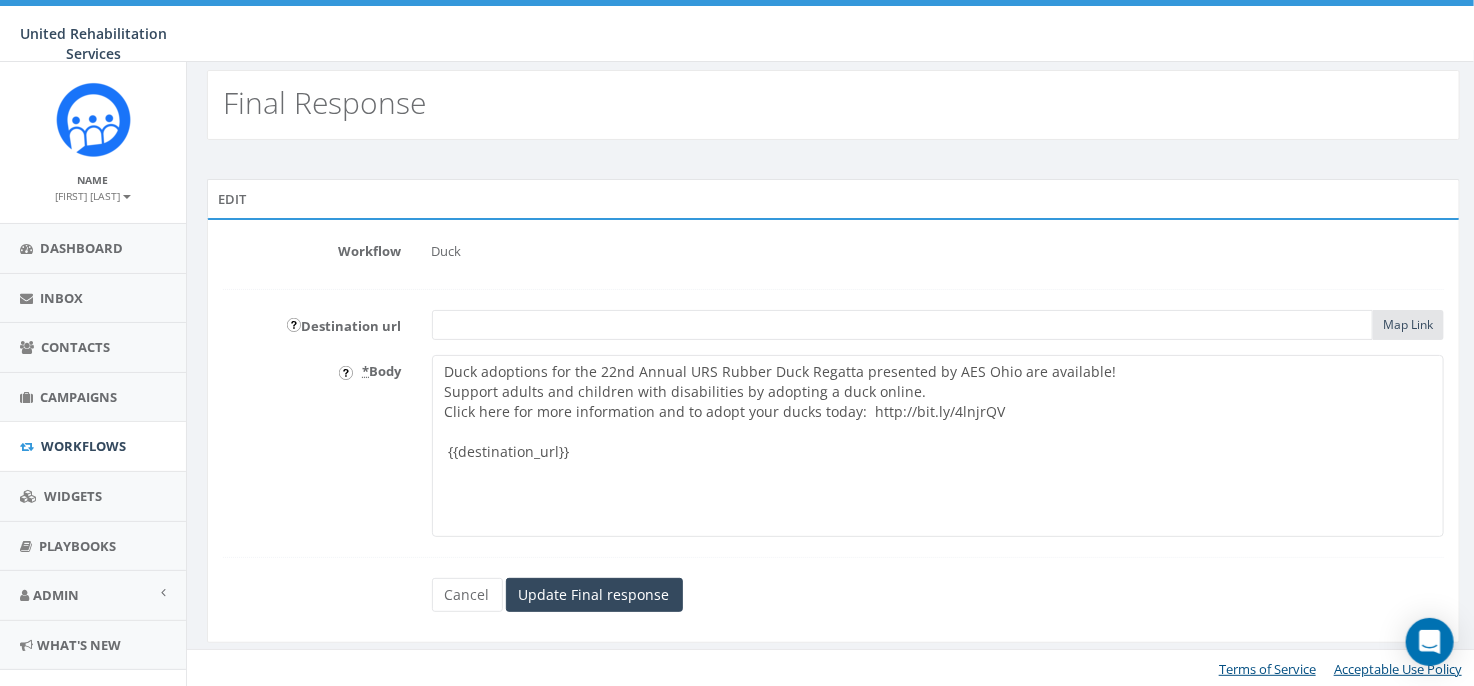 click at bounding box center [903, 325] 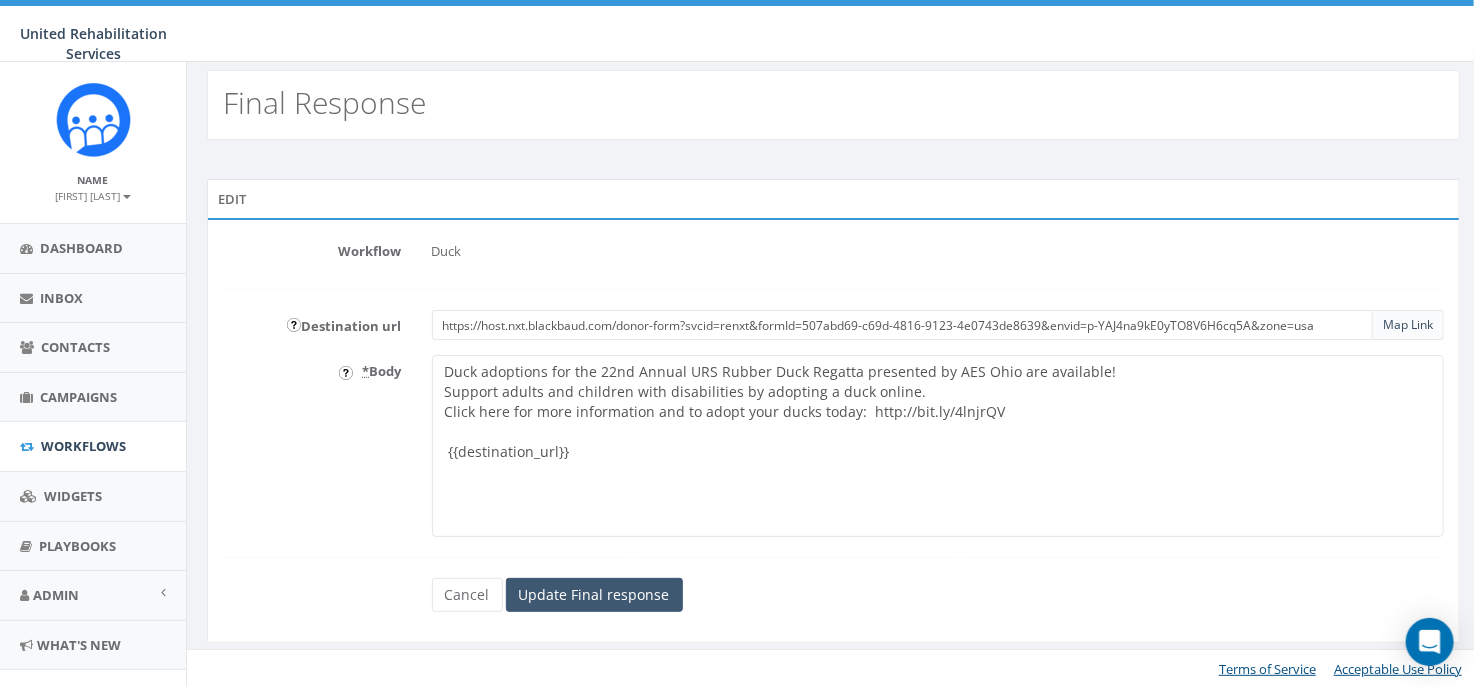type on "https://host.nxt.blackbaud.com/donor-form?svcid=renxt&formId=507abd69-c69d-4816-9123-4e0743de8639&envid=p-YAJ4na9kE0yTO8V6H6cq5A&zone=usa" 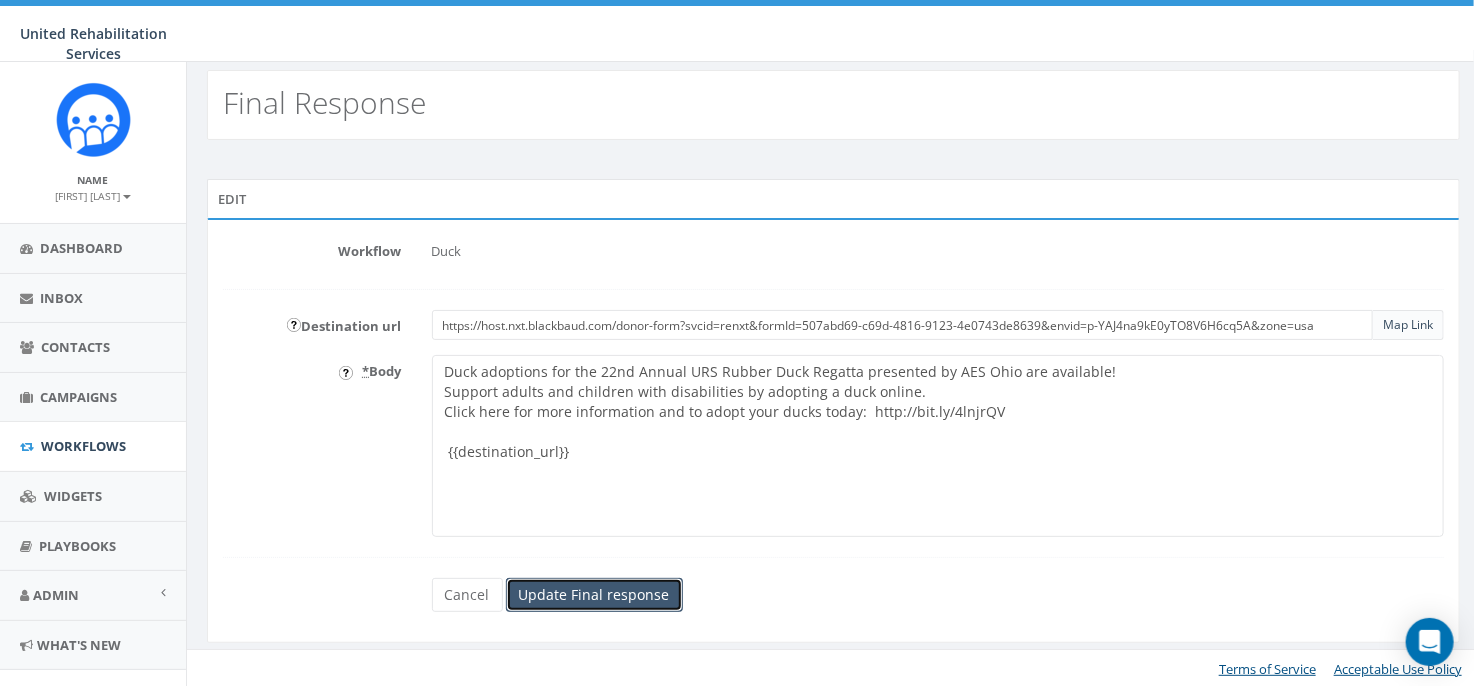 click on "Update Final response" at bounding box center (594, 595) 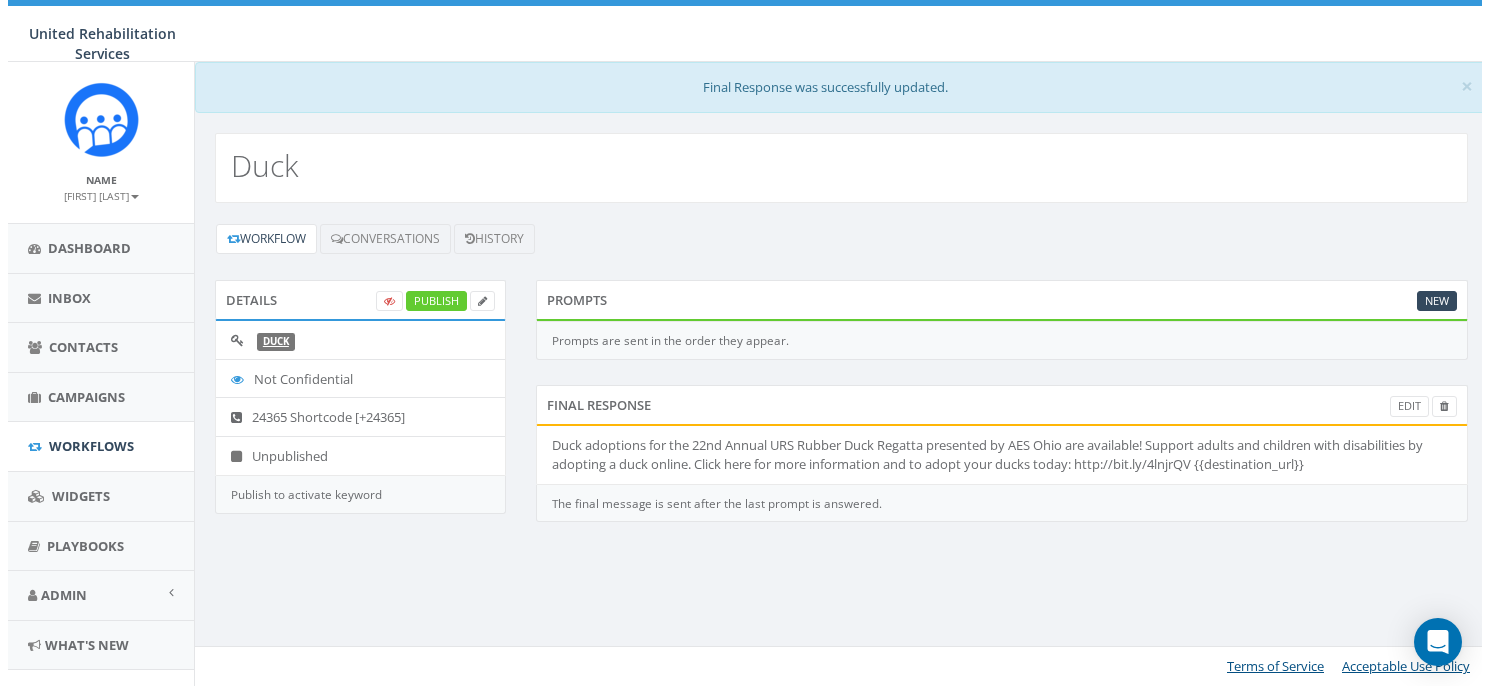 scroll, scrollTop: 0, scrollLeft: 0, axis: both 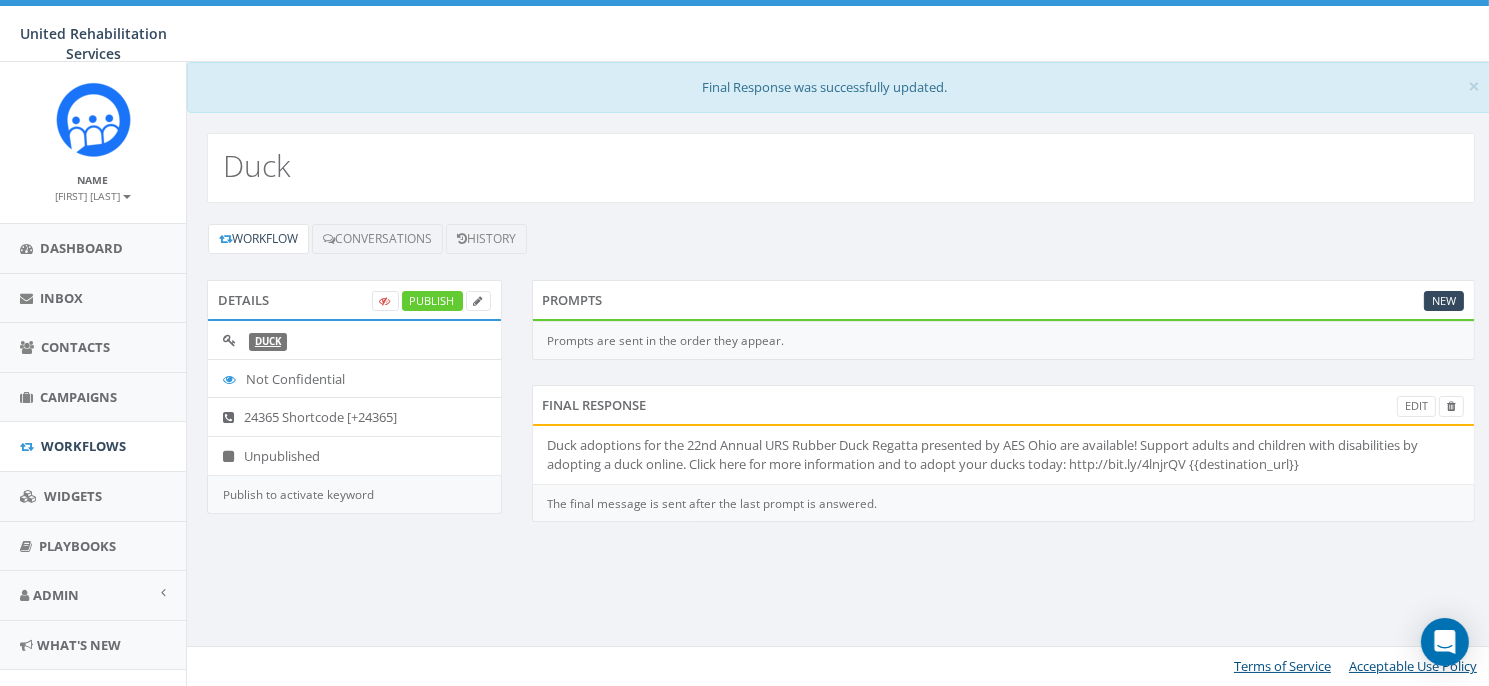 click on "Duck adoptions for the 22nd Annual URS Rubber Duck Regatta presented by AES Ohio are available!
Support adults and children with disabilities by adopting a duck online.
Click here for more information and to adopt your ducks today:  http://bit.ly/4lnjrQV
{{destination_url}}" at bounding box center [1004, 454] 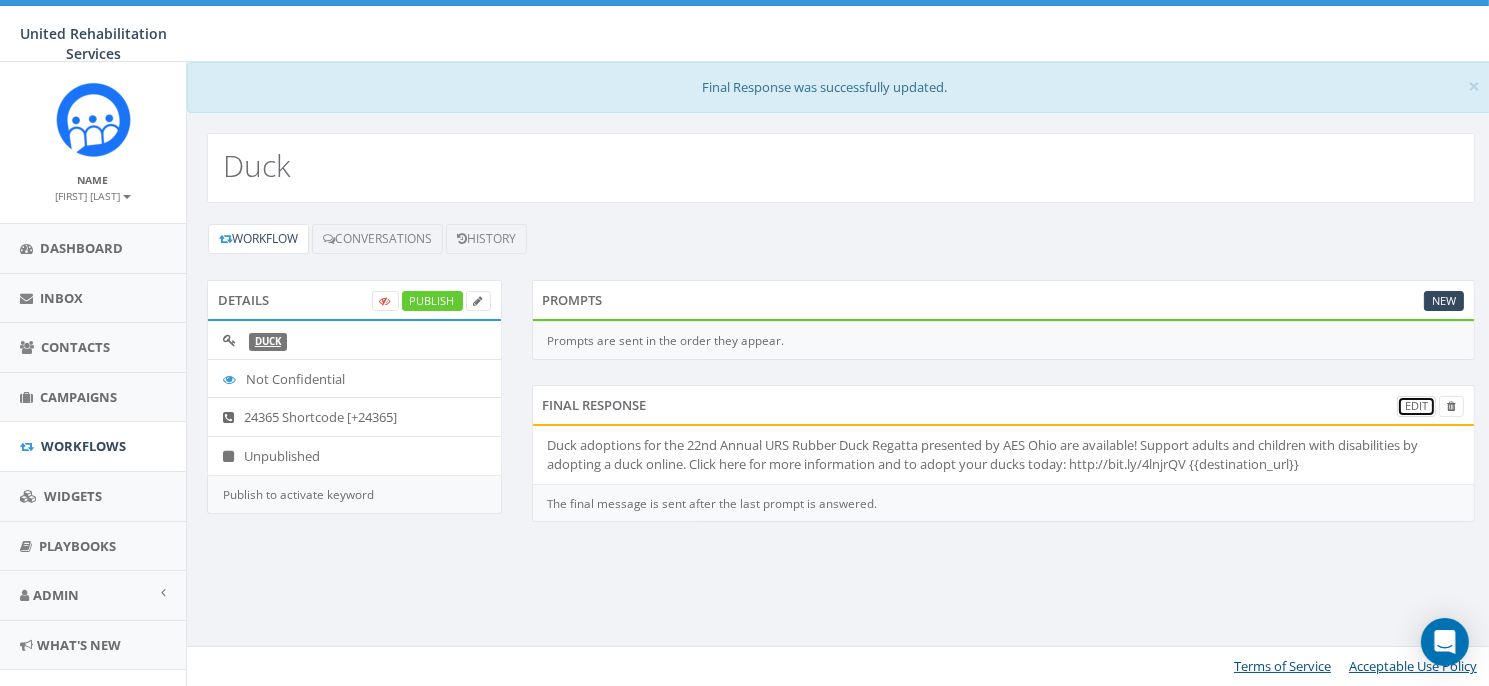 click on "Edit" at bounding box center [1416, 406] 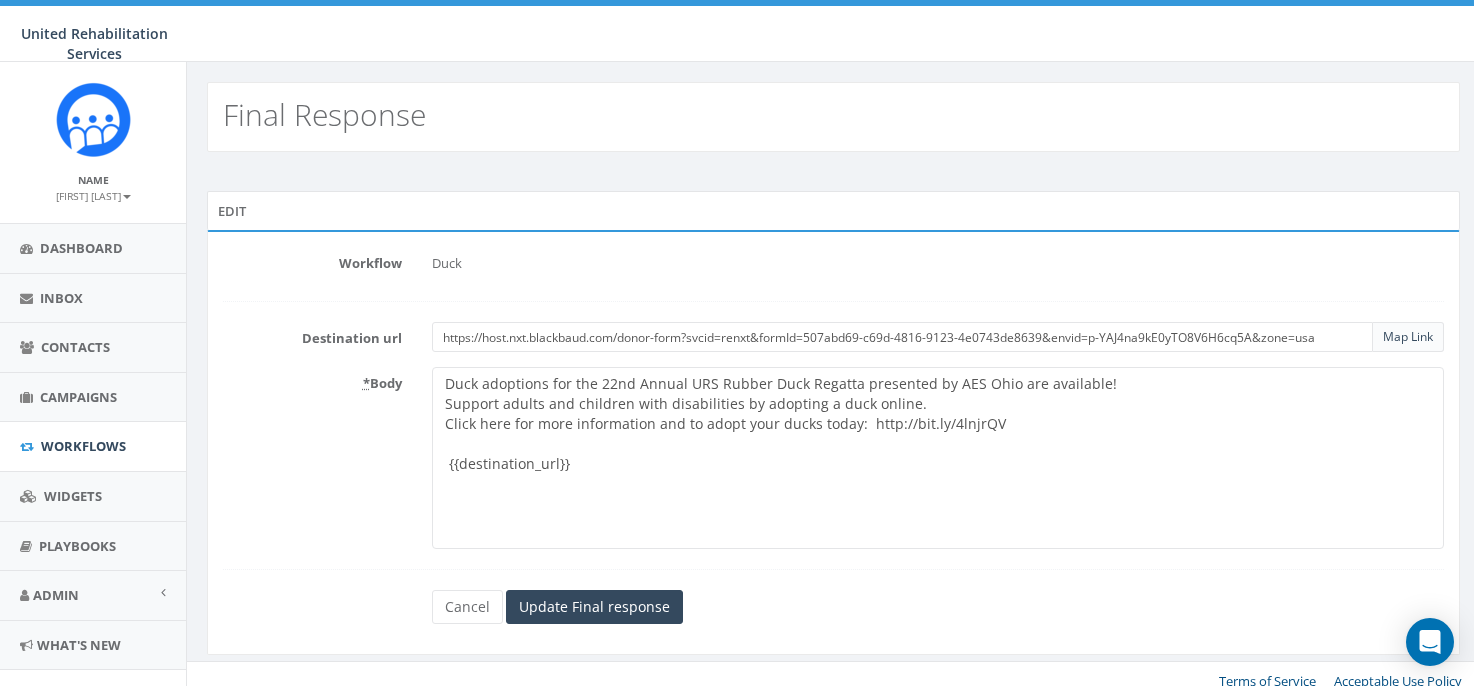 scroll, scrollTop: 0, scrollLeft: 0, axis: both 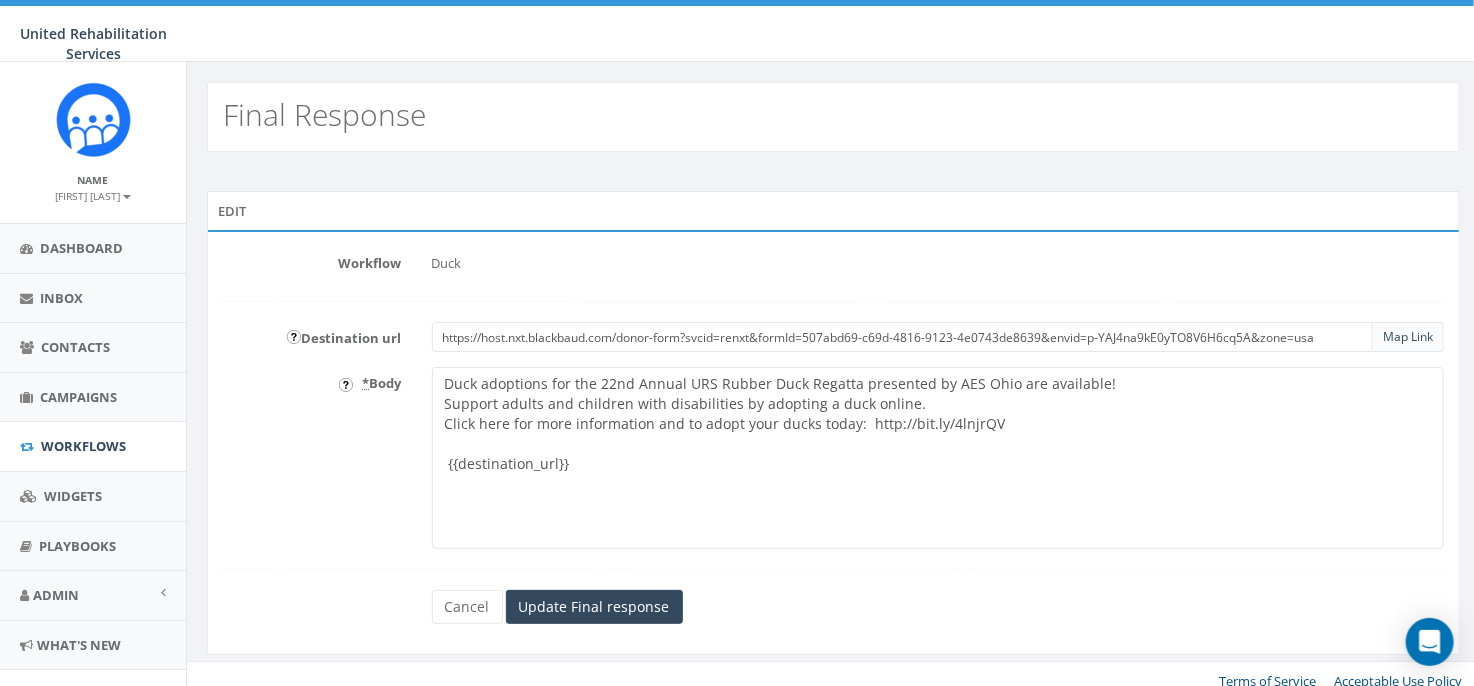 click on "Duck adoptions for the 22nd Annual URS Rubber Duck Regatta presented by AES Ohio are available!
Support adults and children with disabilities by adopting a duck online.
Click here for more information and to adopt your ducks today:  http://bit.ly/4lnjrQV
{{destination_url}}" at bounding box center [938, 458] 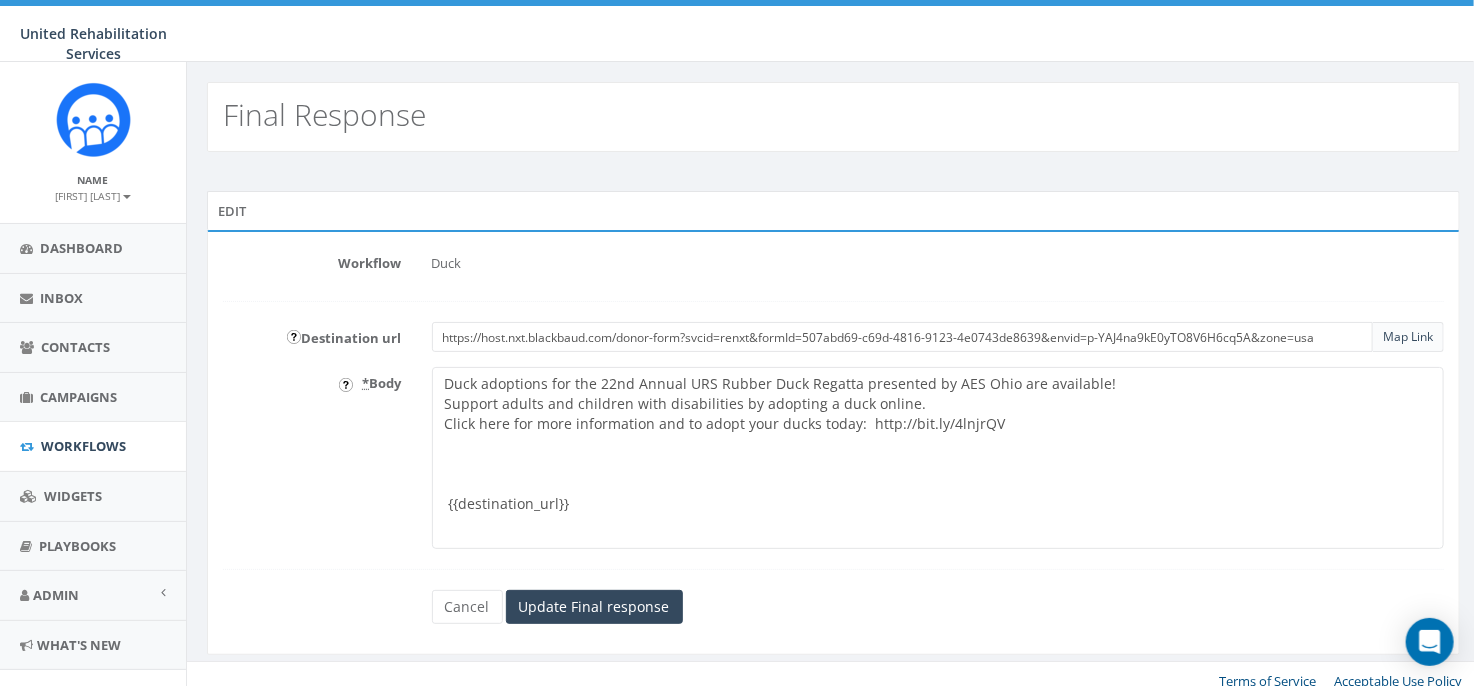 type on "Duck adoptions for the 22nd Annual URS Rubber Duck Regatta presented by AES Ohio are available!
Support adults and children with disabilities by adopting a duck online.
Click here for more information and to adopt your ducks today:  http://bit.ly/4lnjrQV
{{destination_url}}" 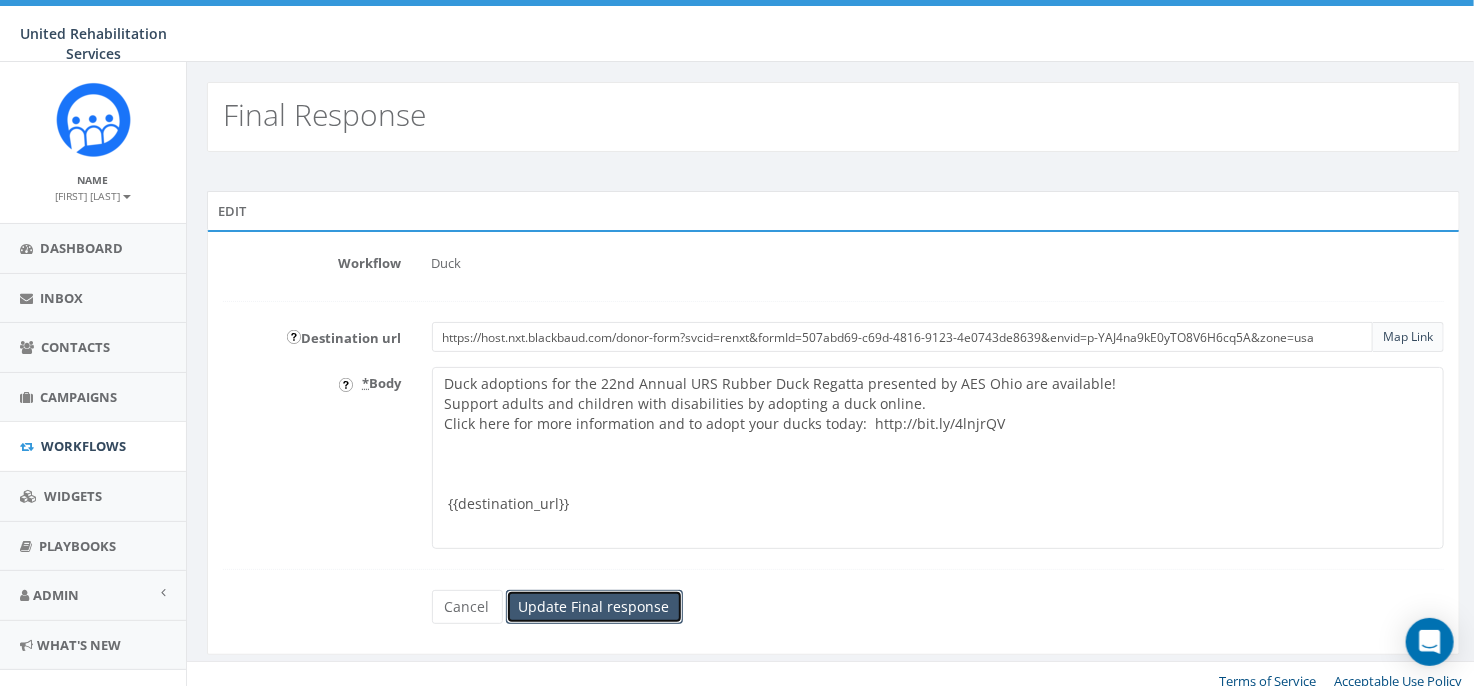 click on "Update Final response" at bounding box center (594, 607) 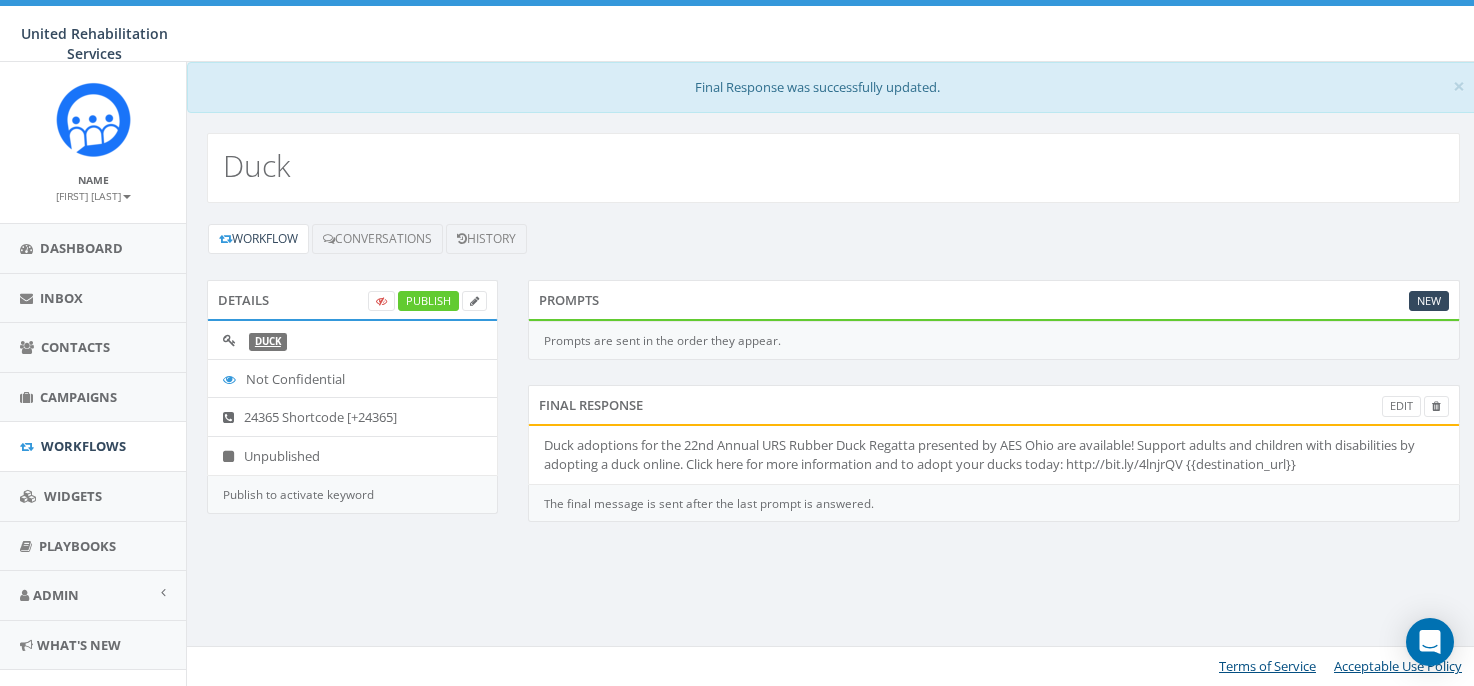 scroll, scrollTop: 0, scrollLeft: 0, axis: both 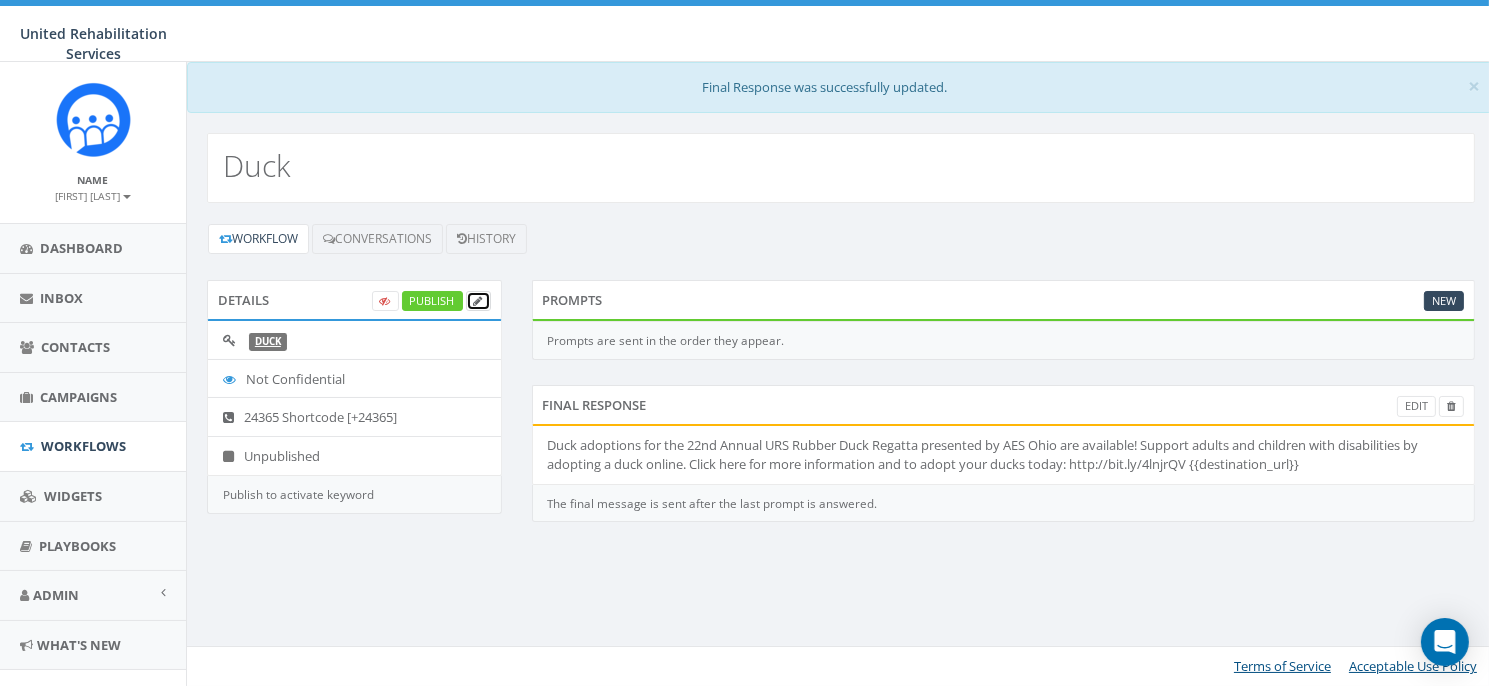 click at bounding box center (478, 301) 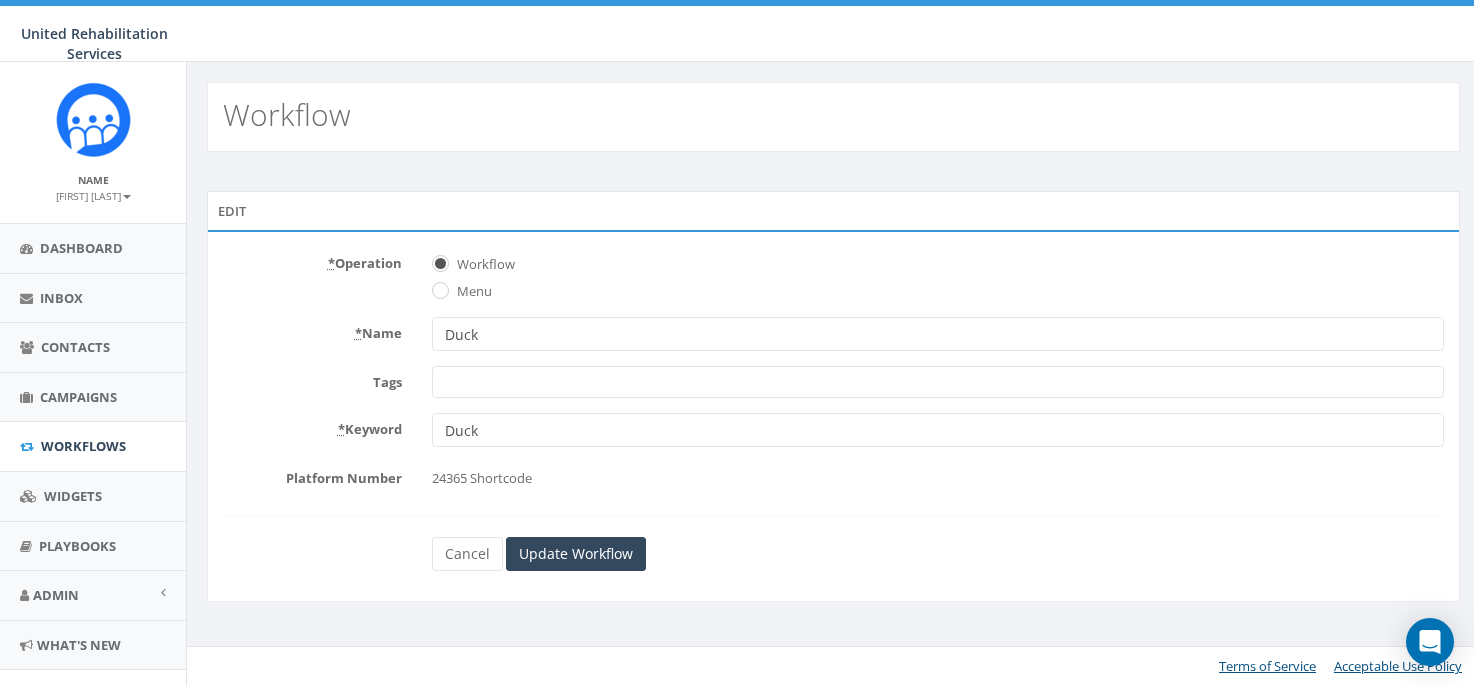 scroll, scrollTop: 0, scrollLeft: 0, axis: both 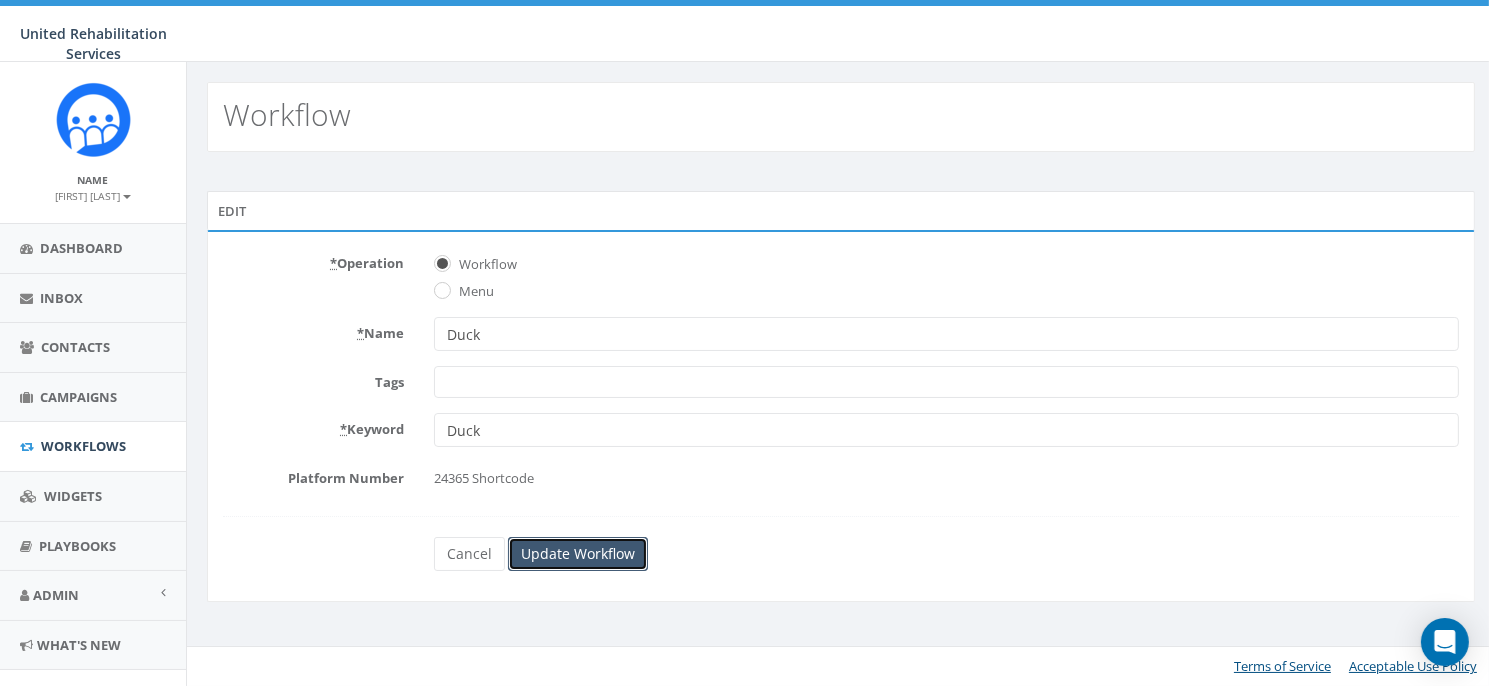 click on "Update Workflow" at bounding box center [578, 554] 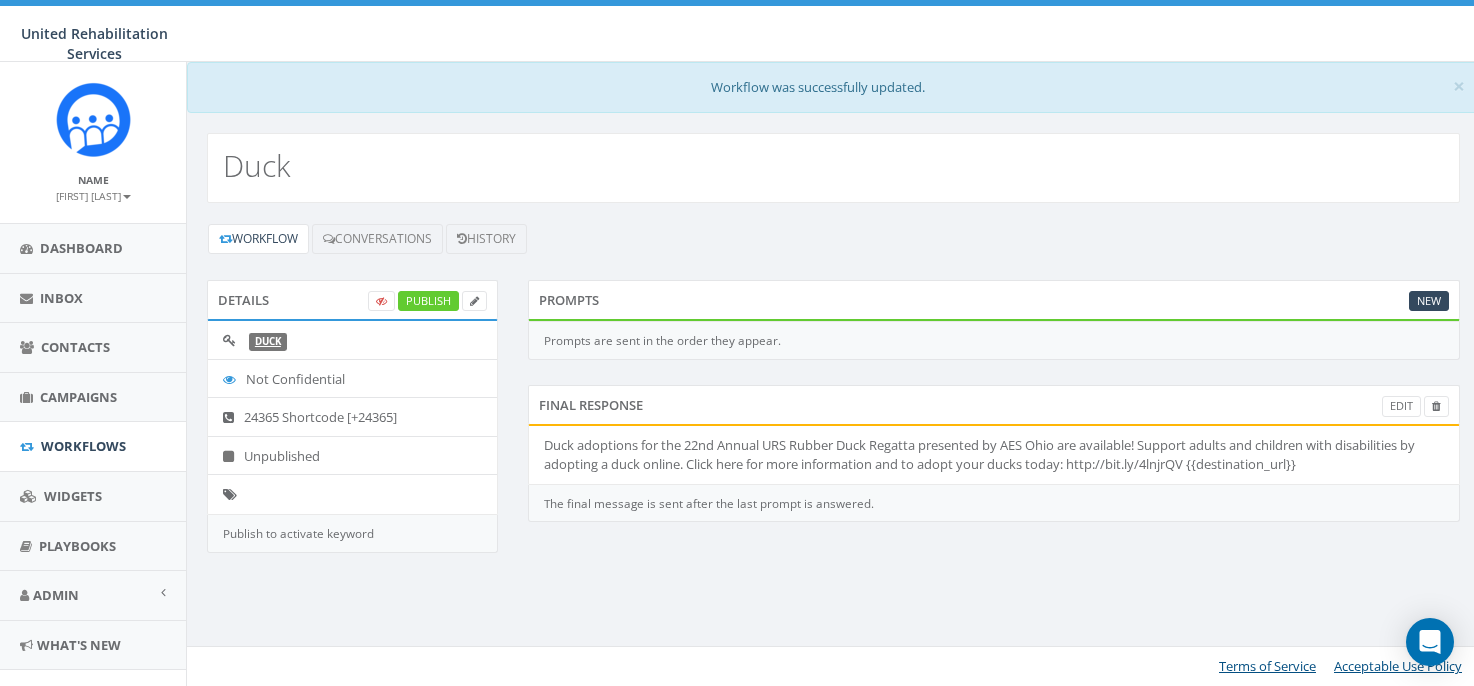 scroll, scrollTop: 0, scrollLeft: 0, axis: both 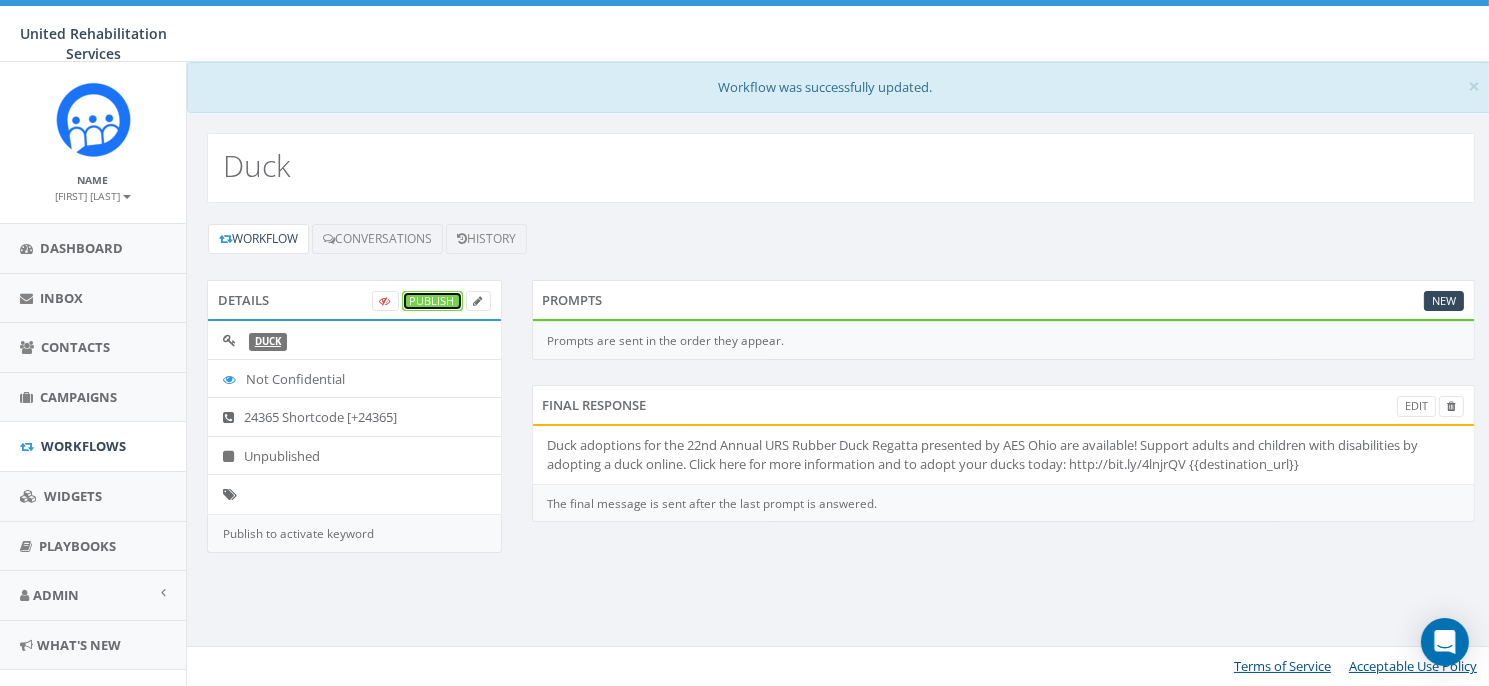 click on "Publish" at bounding box center (432, 301) 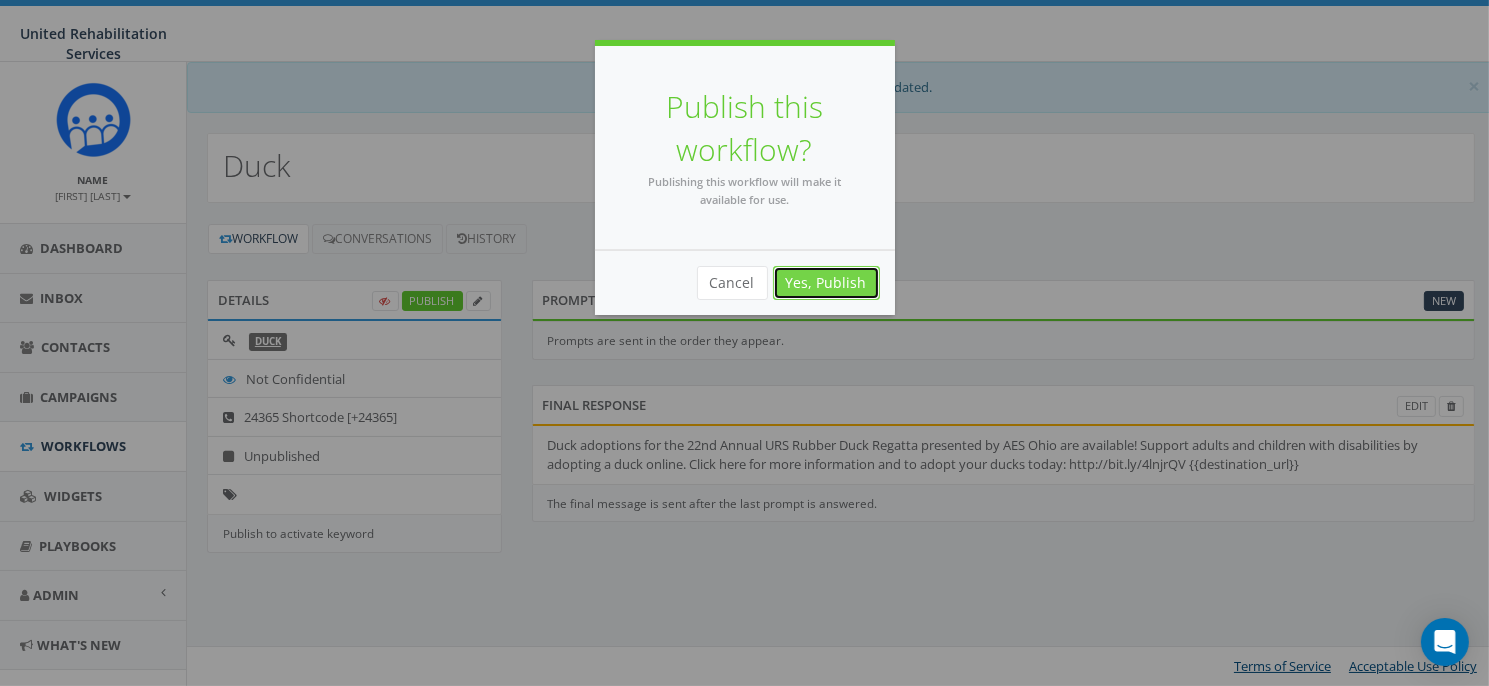click on "Yes, Publish" at bounding box center [826, 283] 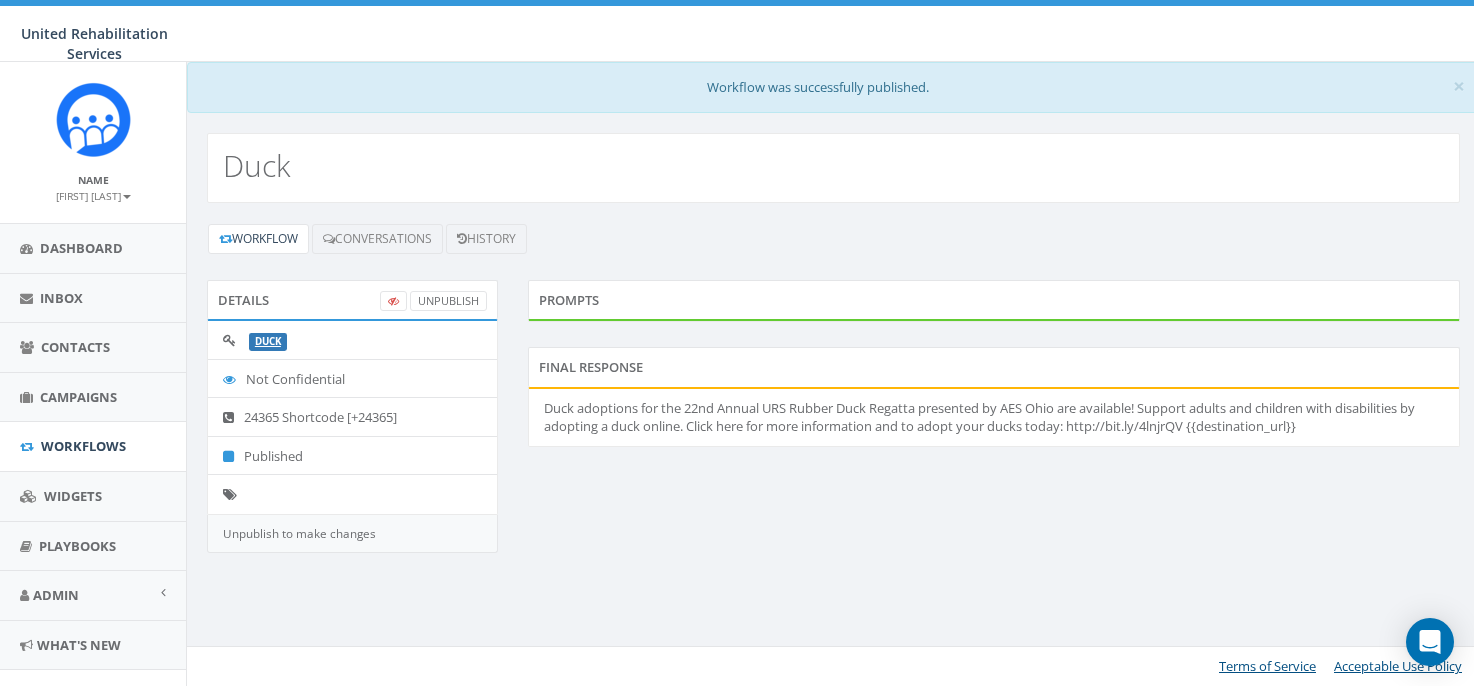 scroll, scrollTop: 0, scrollLeft: 0, axis: both 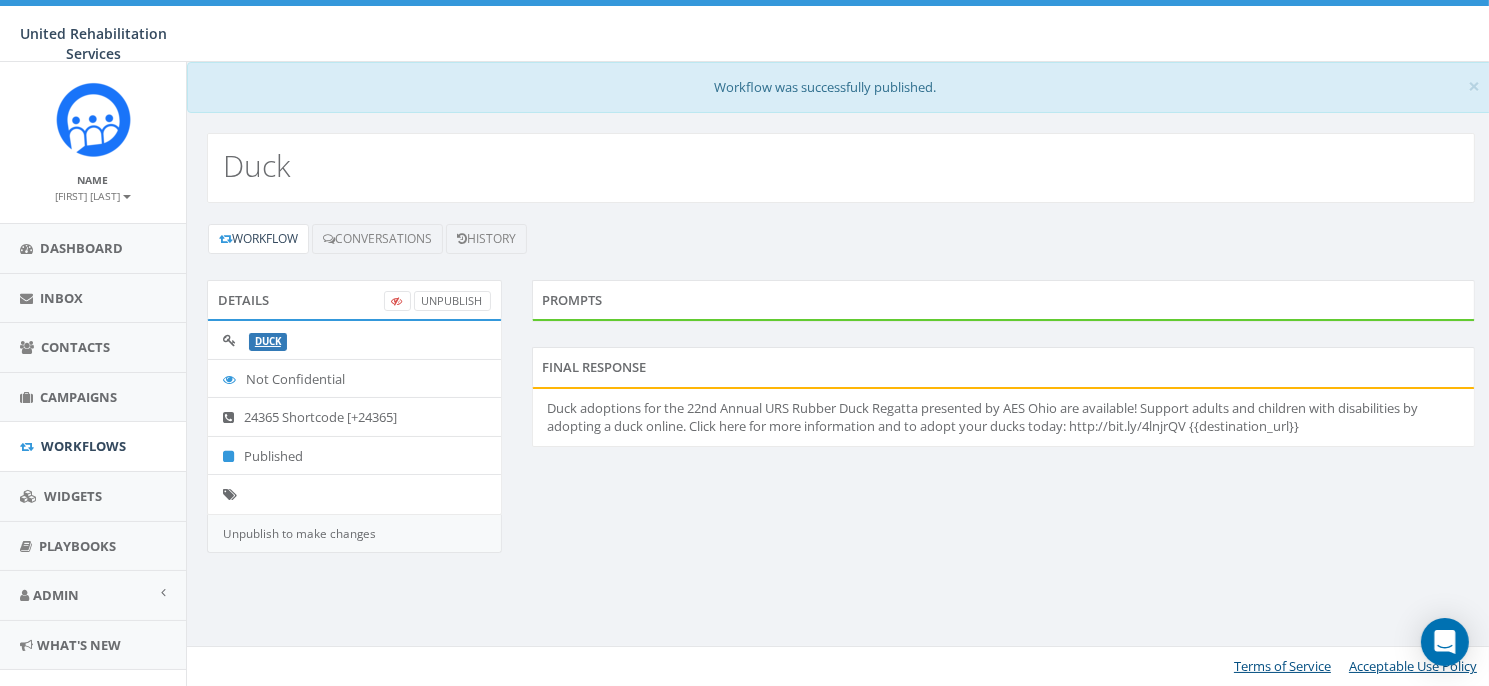 click on "Workflow    Conversations    History Details   UnPublish      Duck  Not Confidential  24365 Shortcode [+24365]  Published   Unpublish to make changes Prompts Final Response Duck adoptions for the 22nd Annual URS Rubber Duck Regatta presented by AES Ohio are available!
Support adults and children with disabilities by adopting a duck online.
Click here for more information and to adopt your ducks today:  http://bit.ly/4lnjrQV
{{destination_url}}" at bounding box center [841, 400] 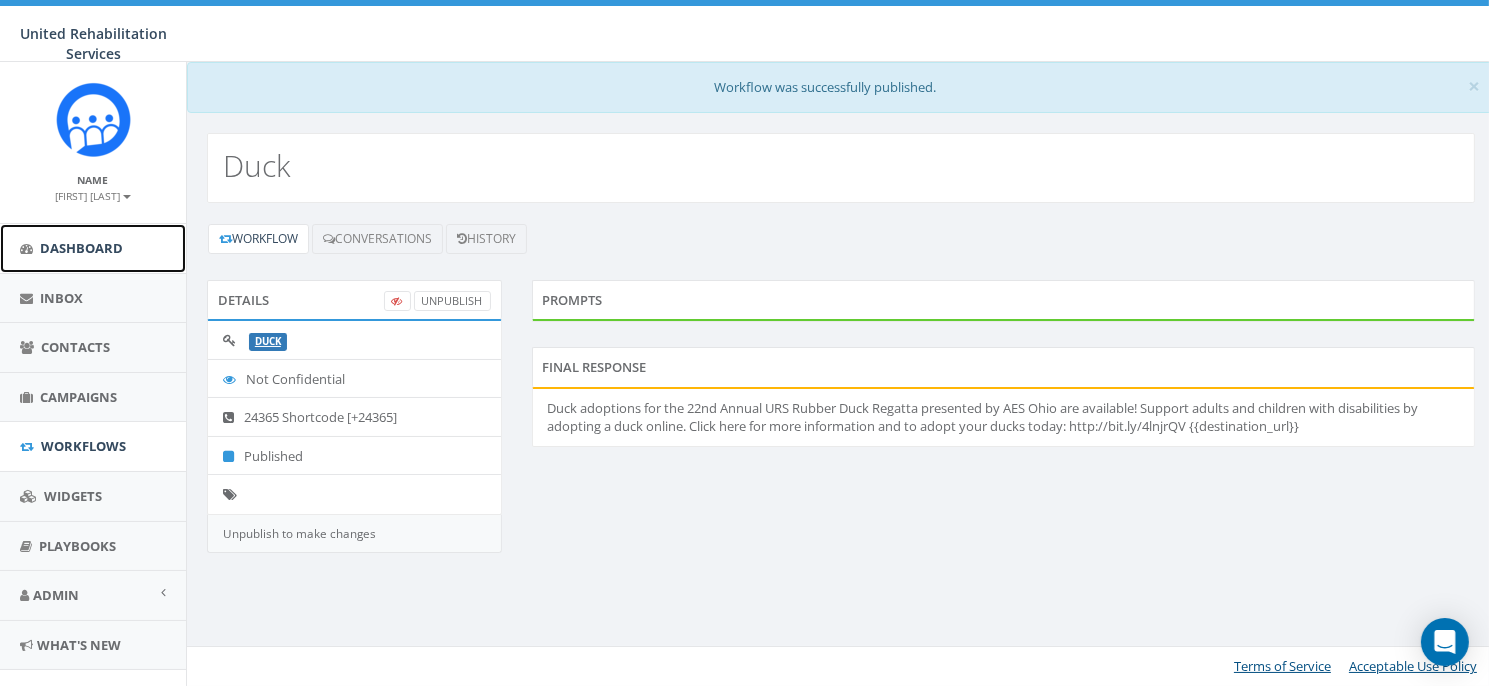 click on "Dashboard" at bounding box center [81, 248] 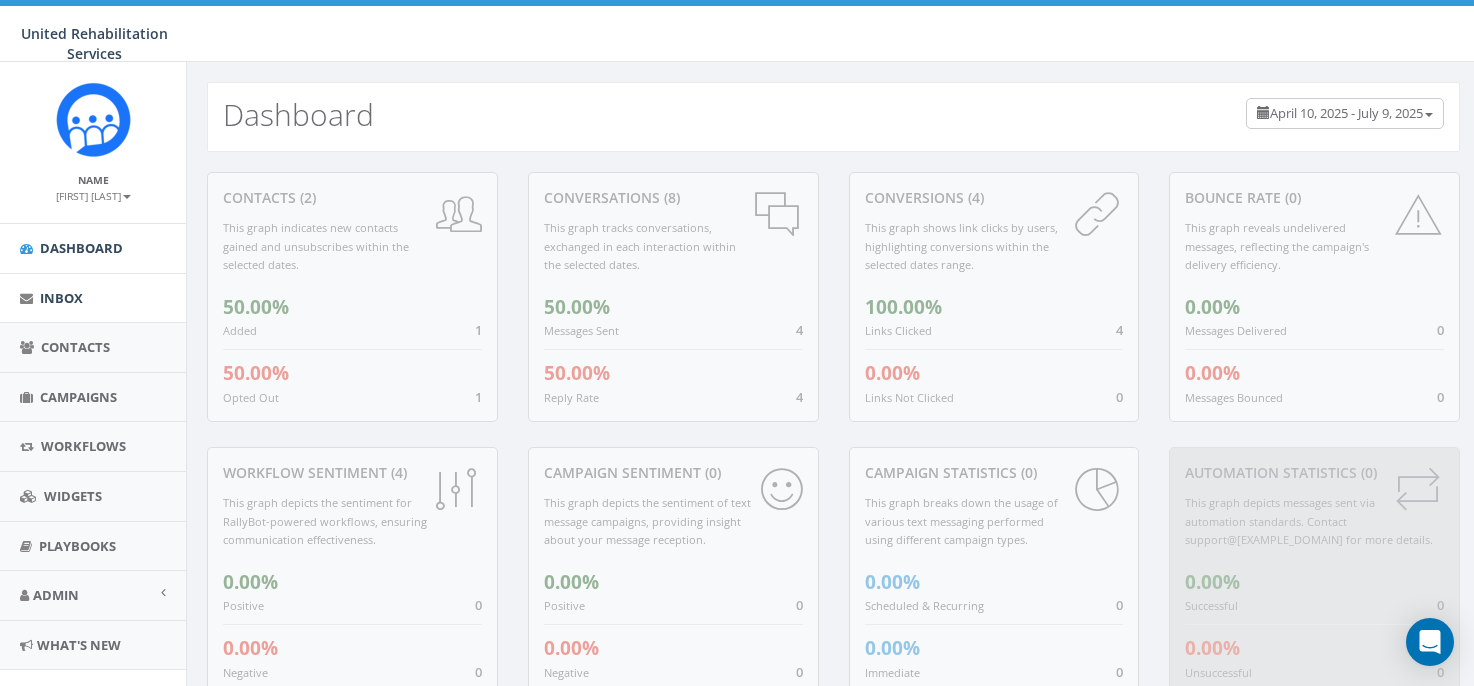 scroll, scrollTop: 0, scrollLeft: 0, axis: both 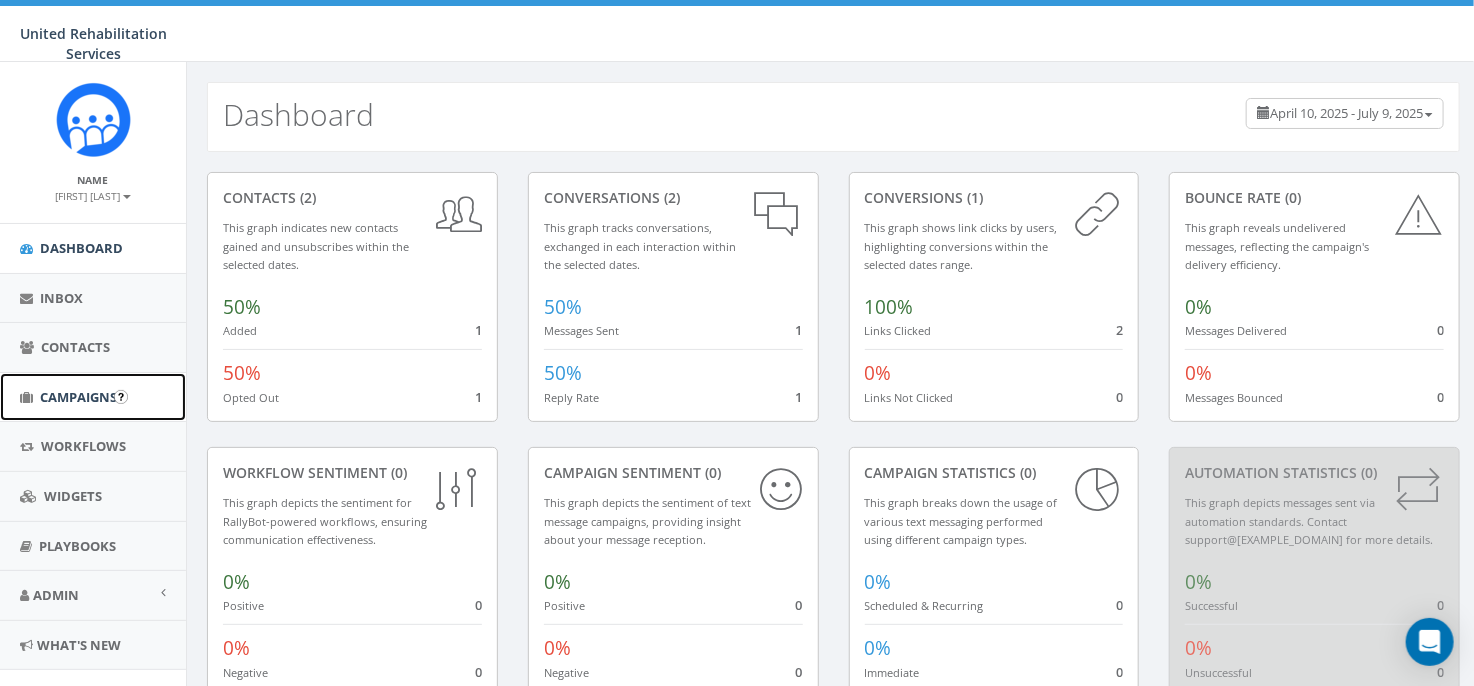 click on "Campaigns" at bounding box center [78, 397] 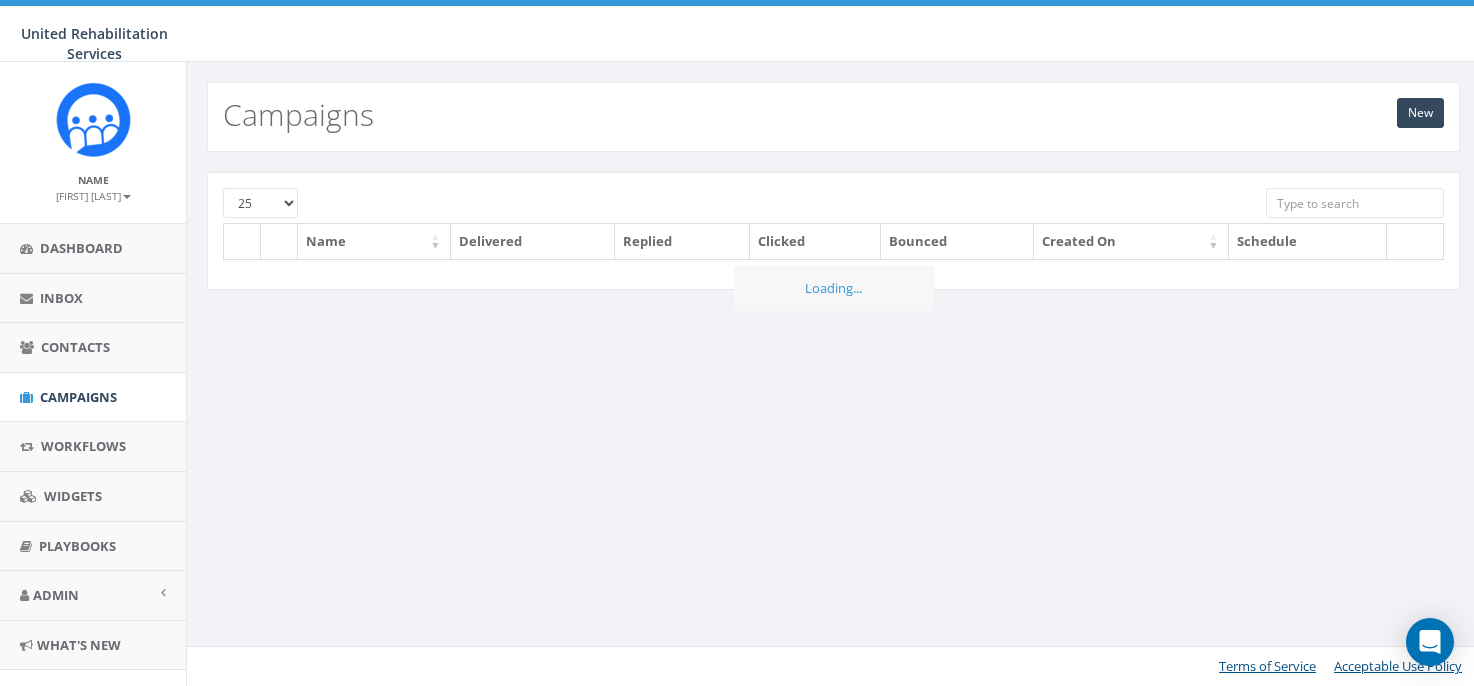 scroll, scrollTop: 0, scrollLeft: 0, axis: both 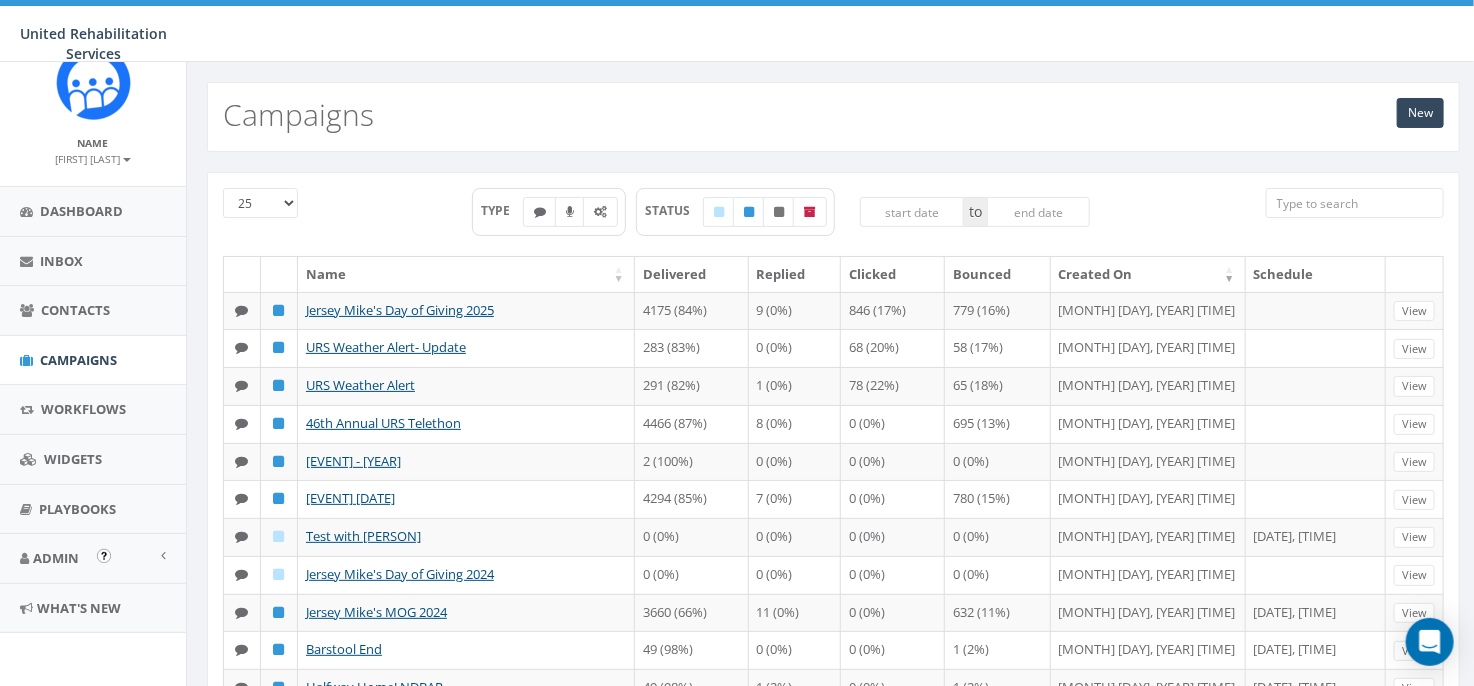 click at bounding box center (104, 556) 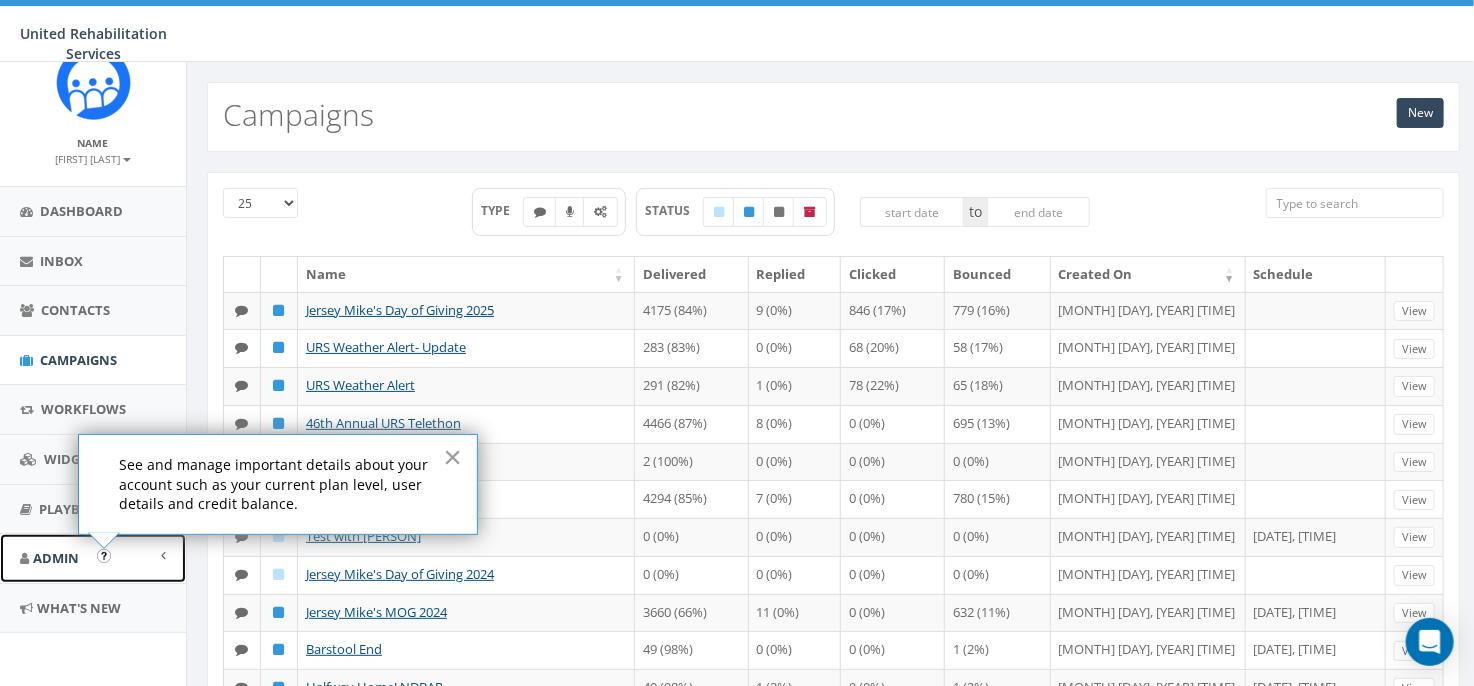 click on "Admin" at bounding box center [93, 558] 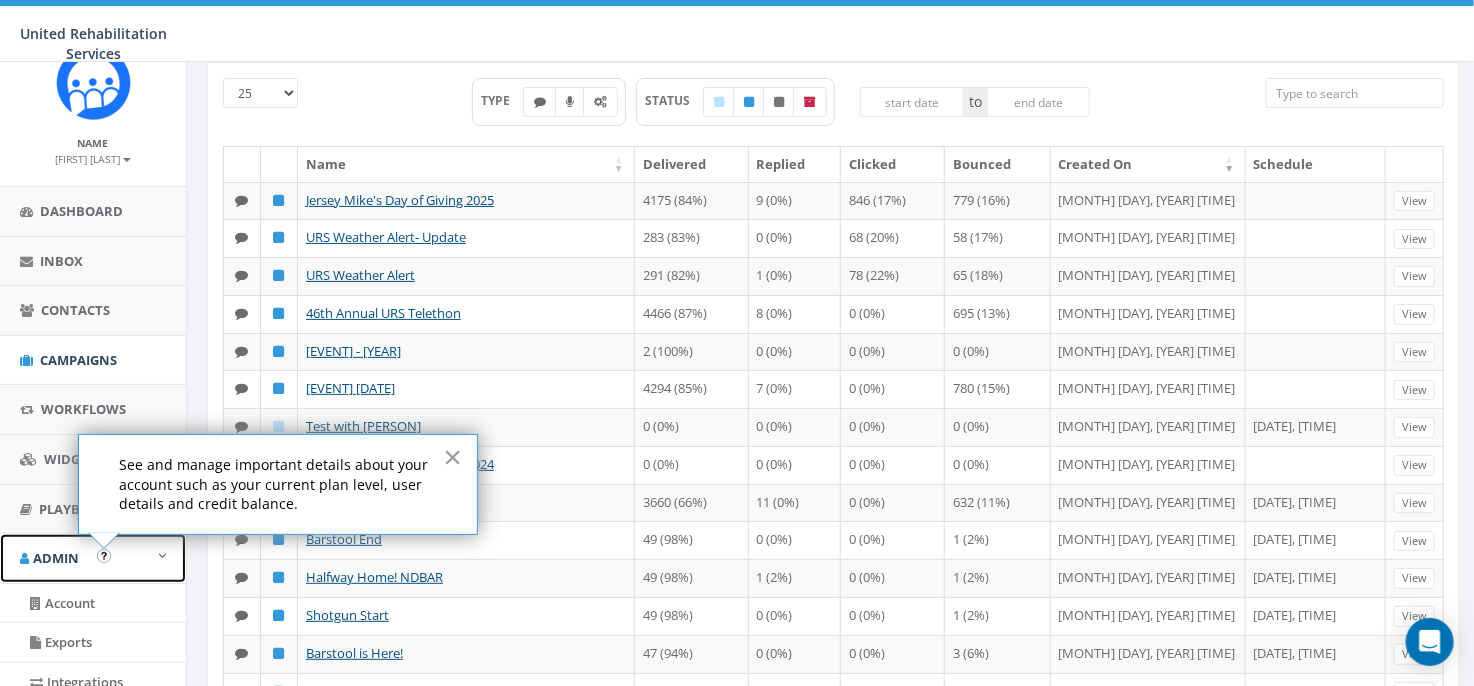 scroll, scrollTop: 300, scrollLeft: 0, axis: vertical 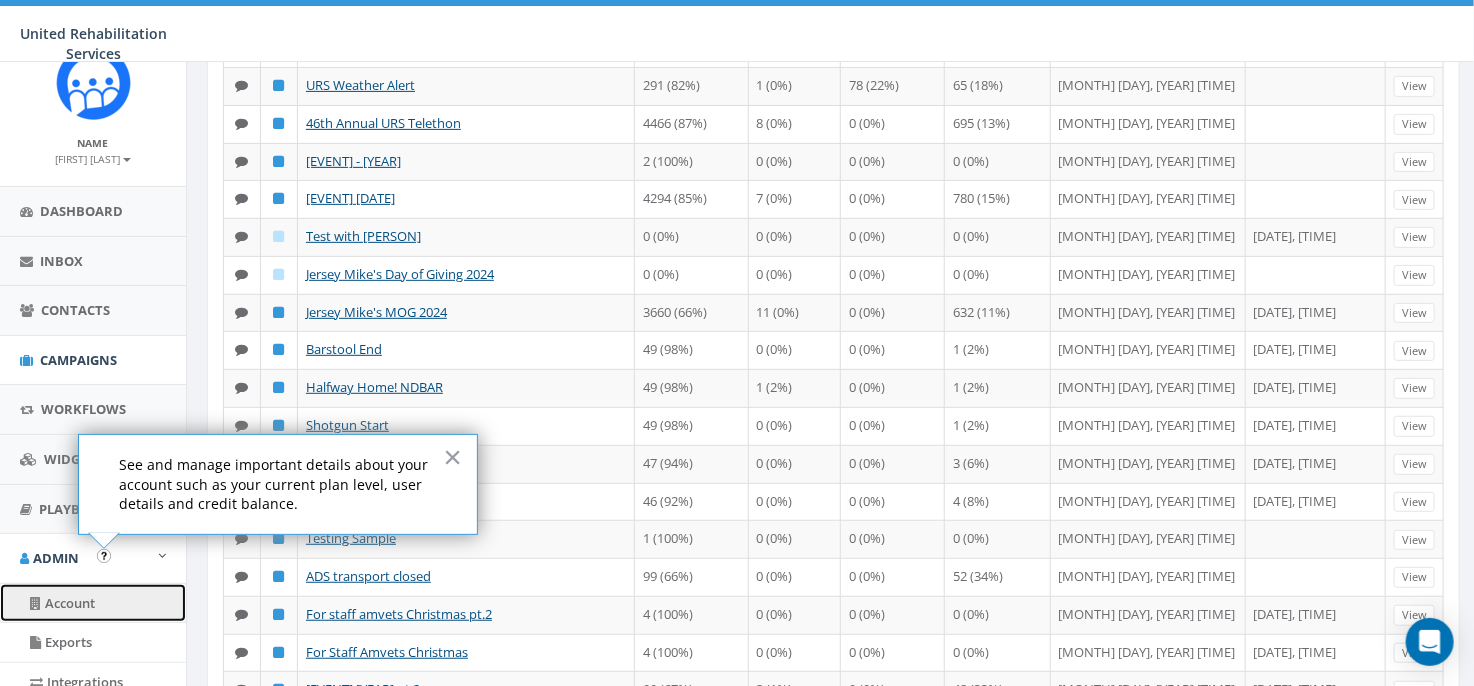click on "Account" at bounding box center (93, 603) 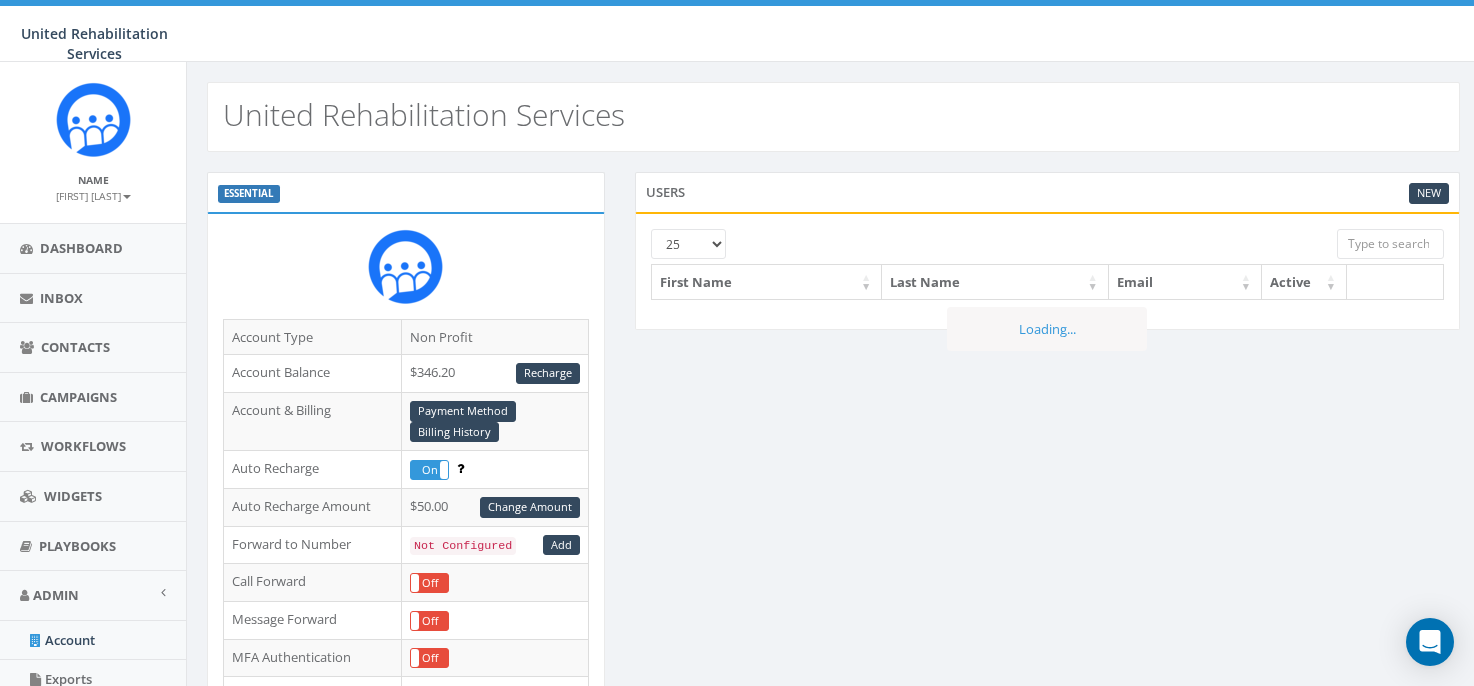 scroll, scrollTop: 0, scrollLeft: 0, axis: both 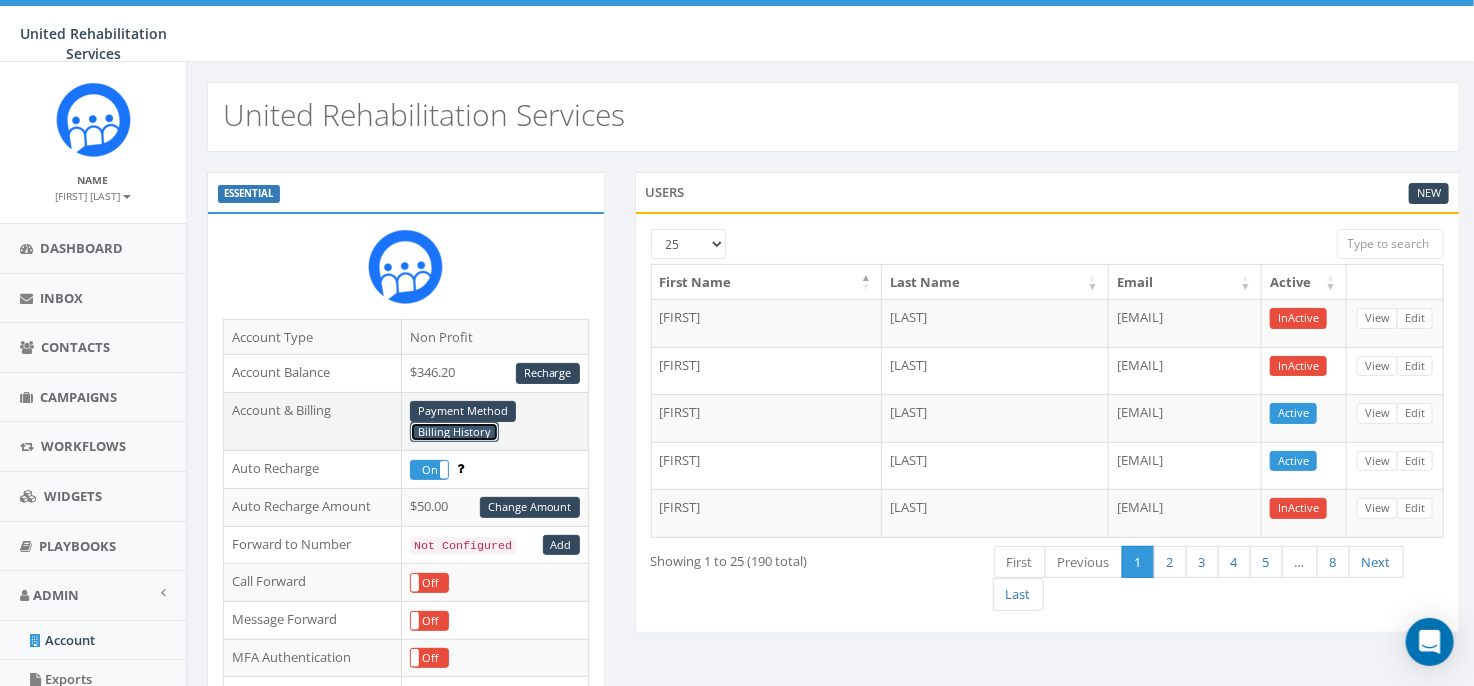 click on "Billing History" at bounding box center (454, 432) 